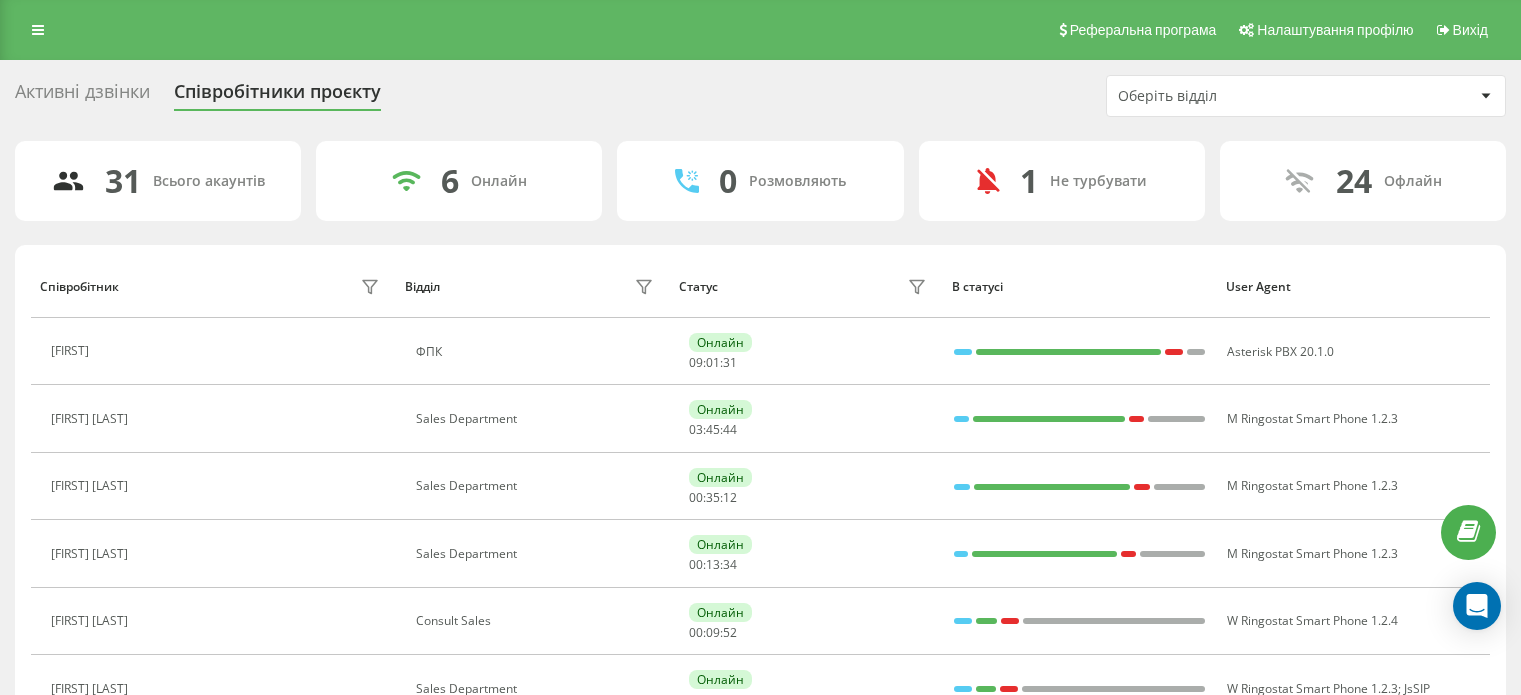 scroll, scrollTop: 200, scrollLeft: 0, axis: vertical 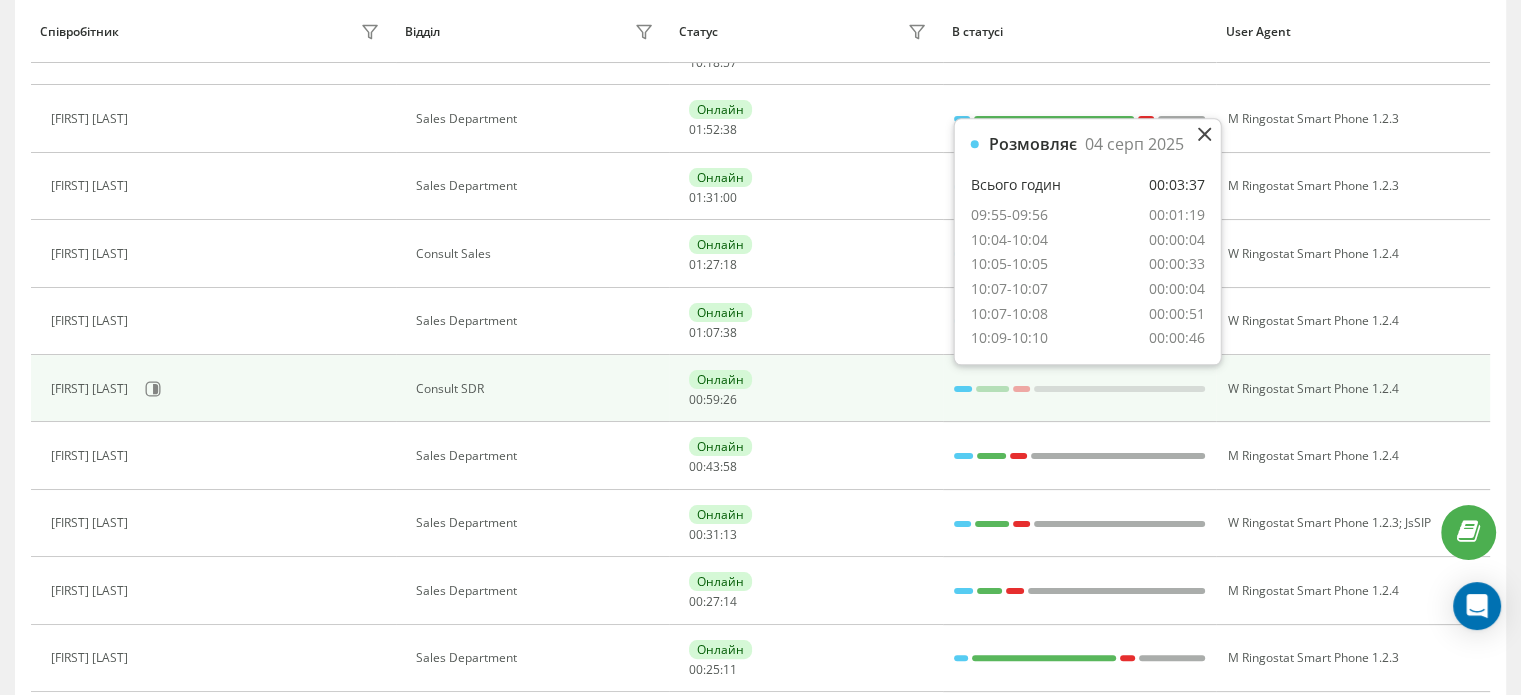click at bounding box center (963, 389) 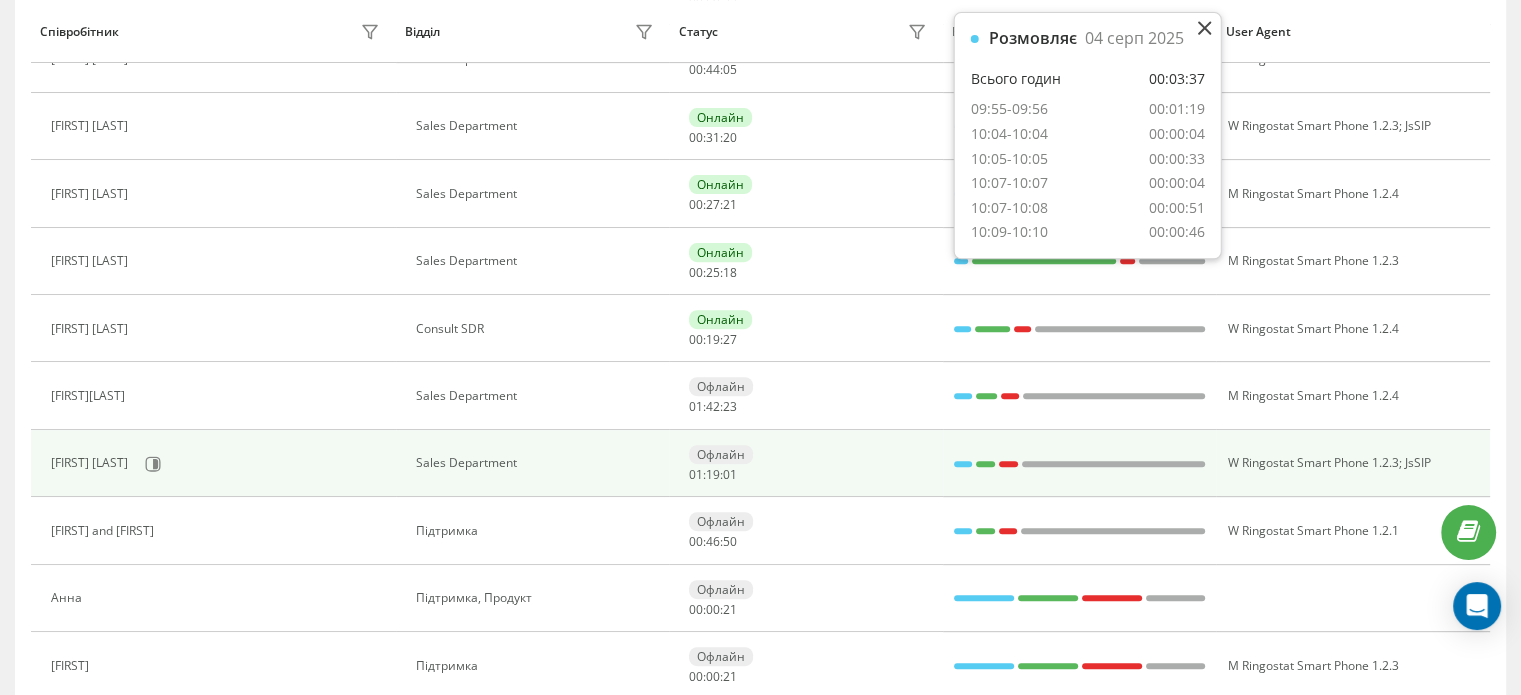 scroll, scrollTop: 476, scrollLeft: 0, axis: vertical 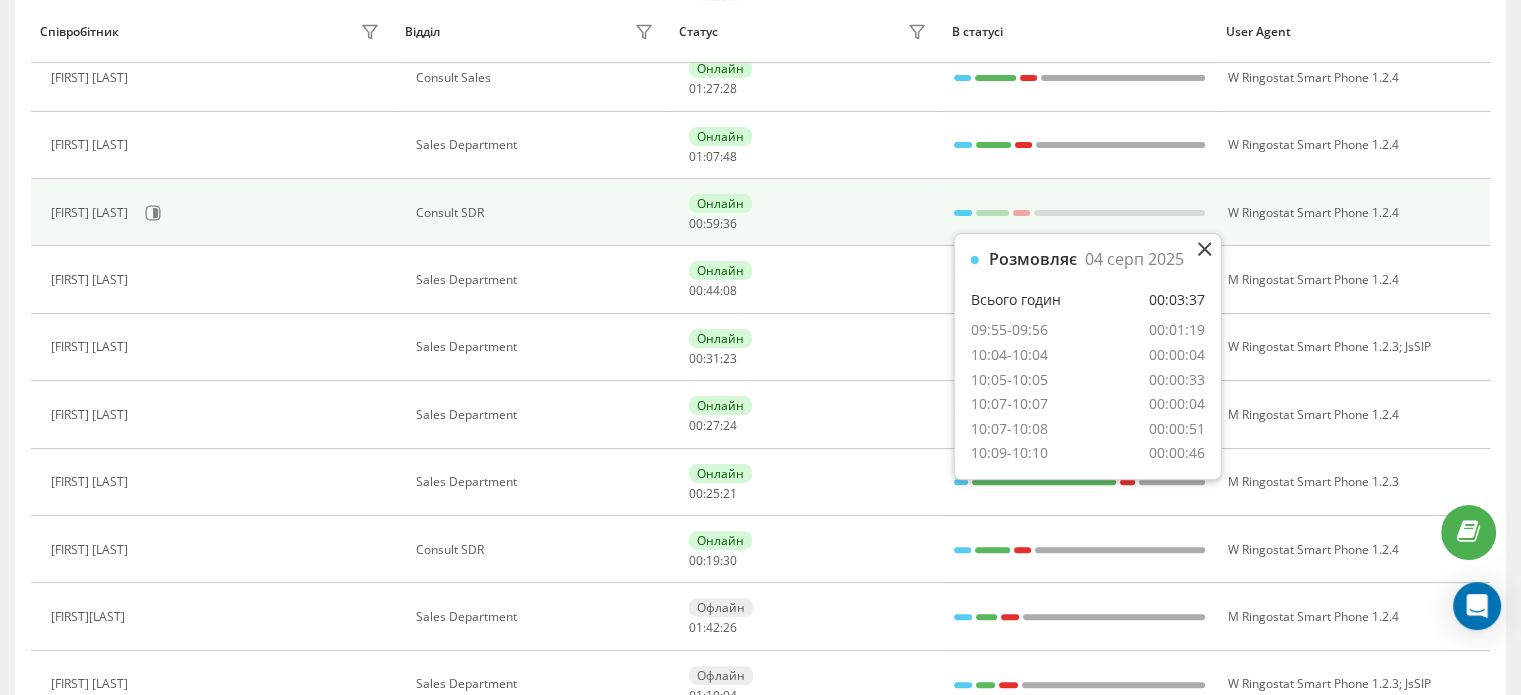 click at bounding box center (963, 213) 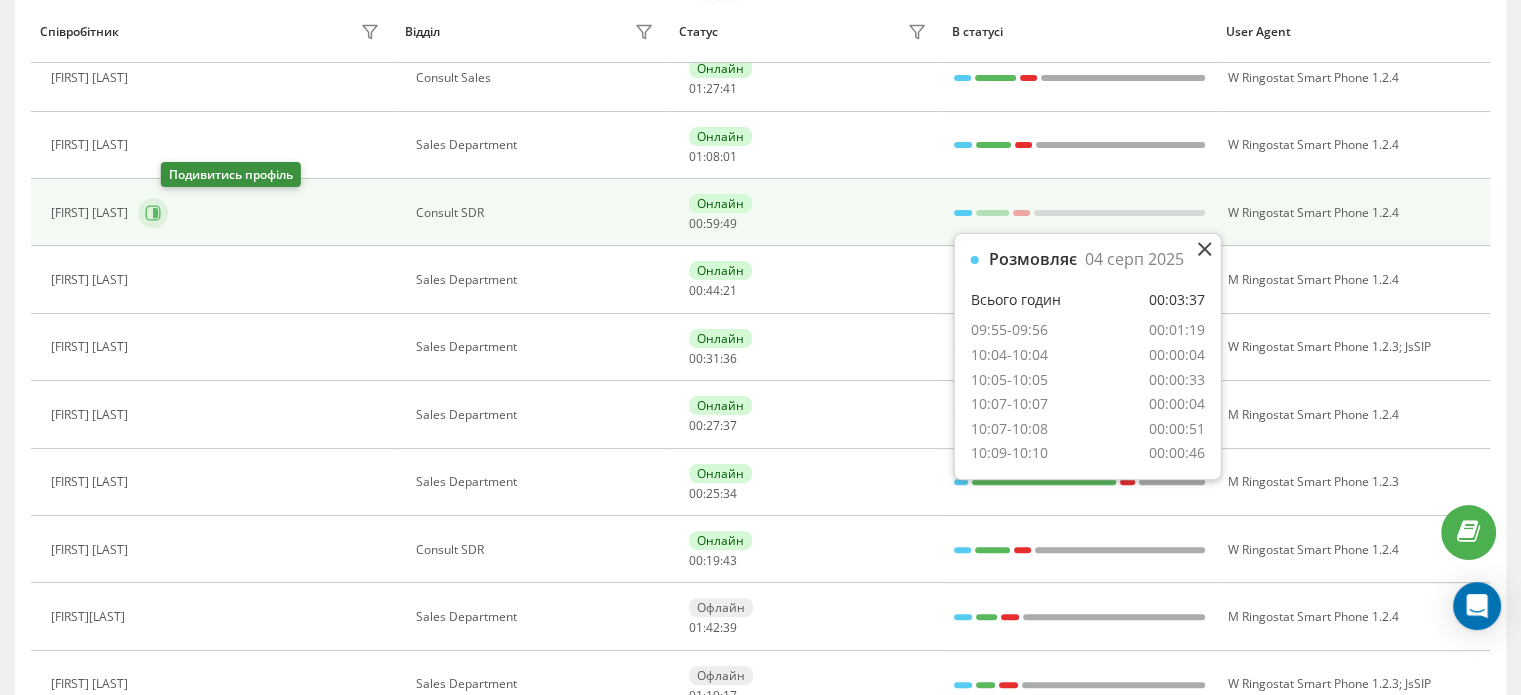 click 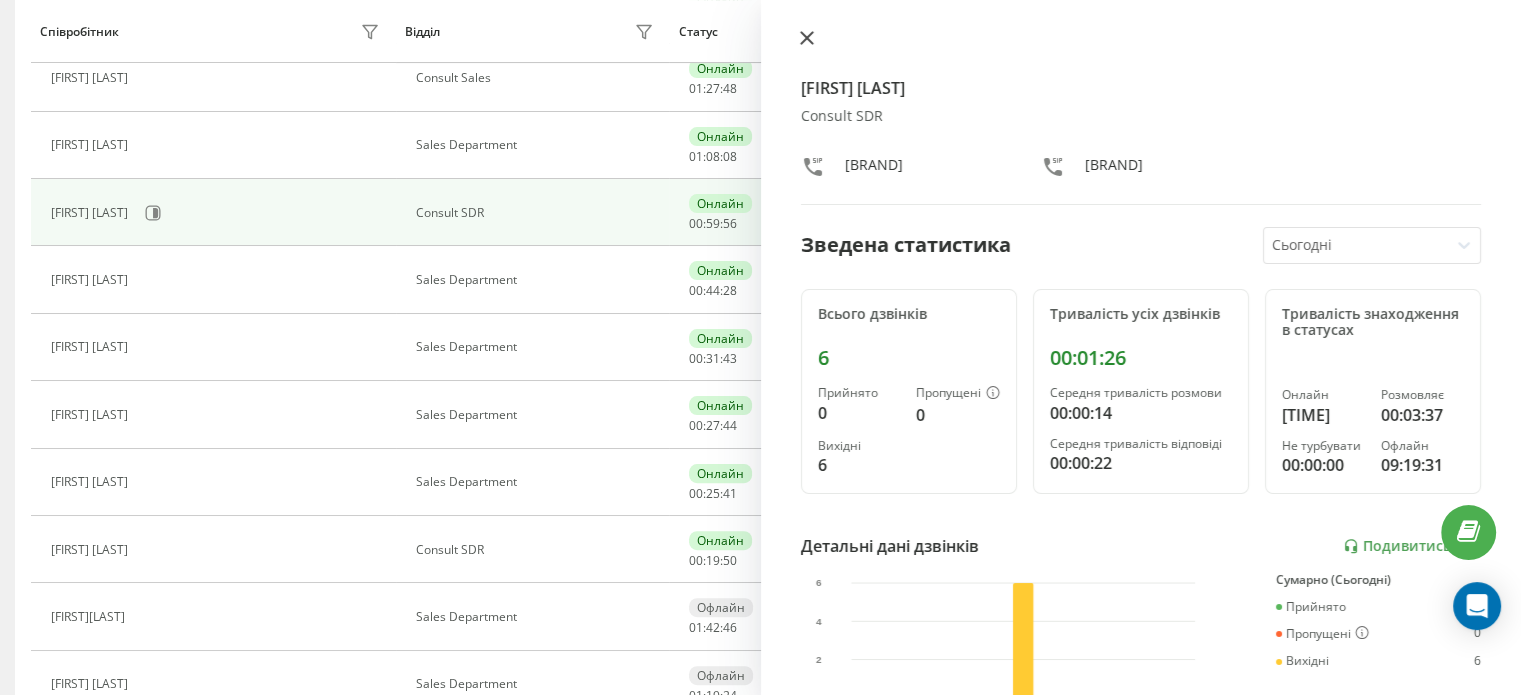 click 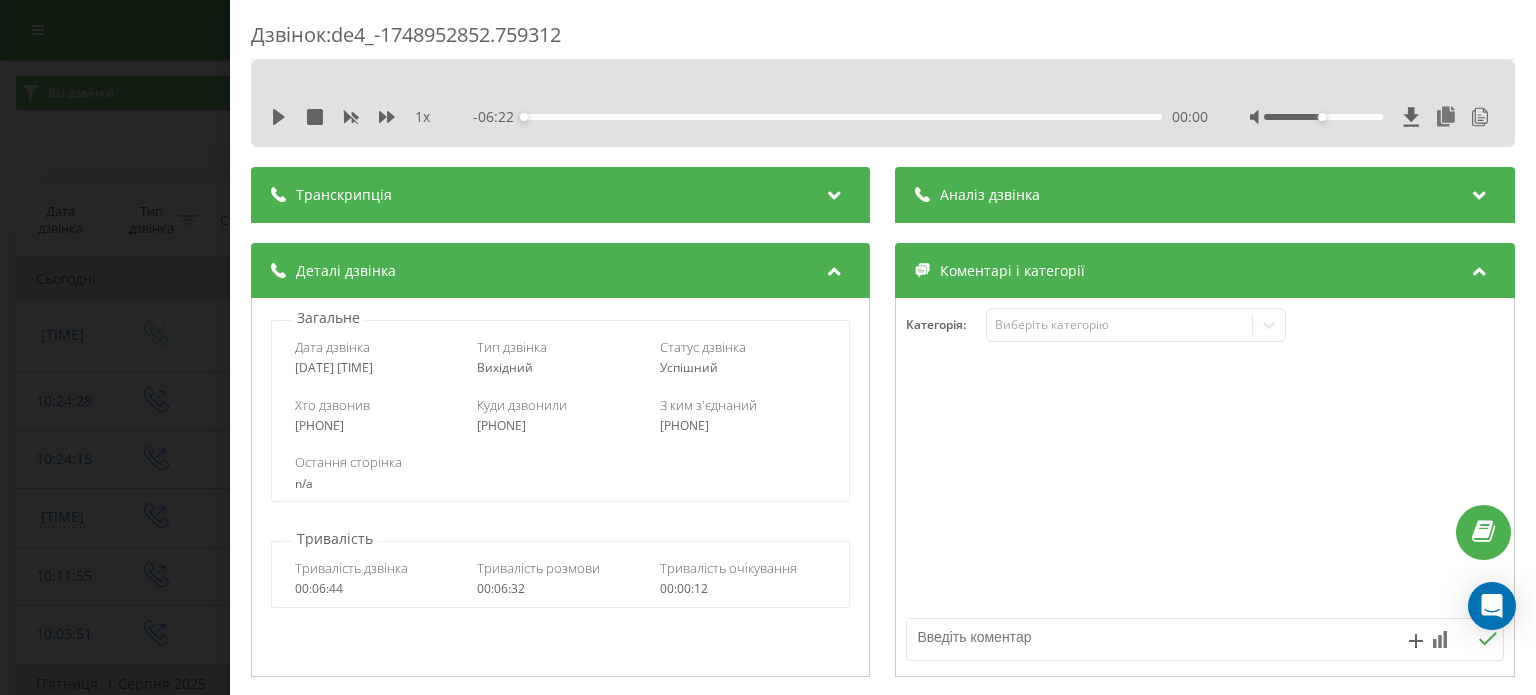 scroll, scrollTop: 0, scrollLeft: 0, axis: both 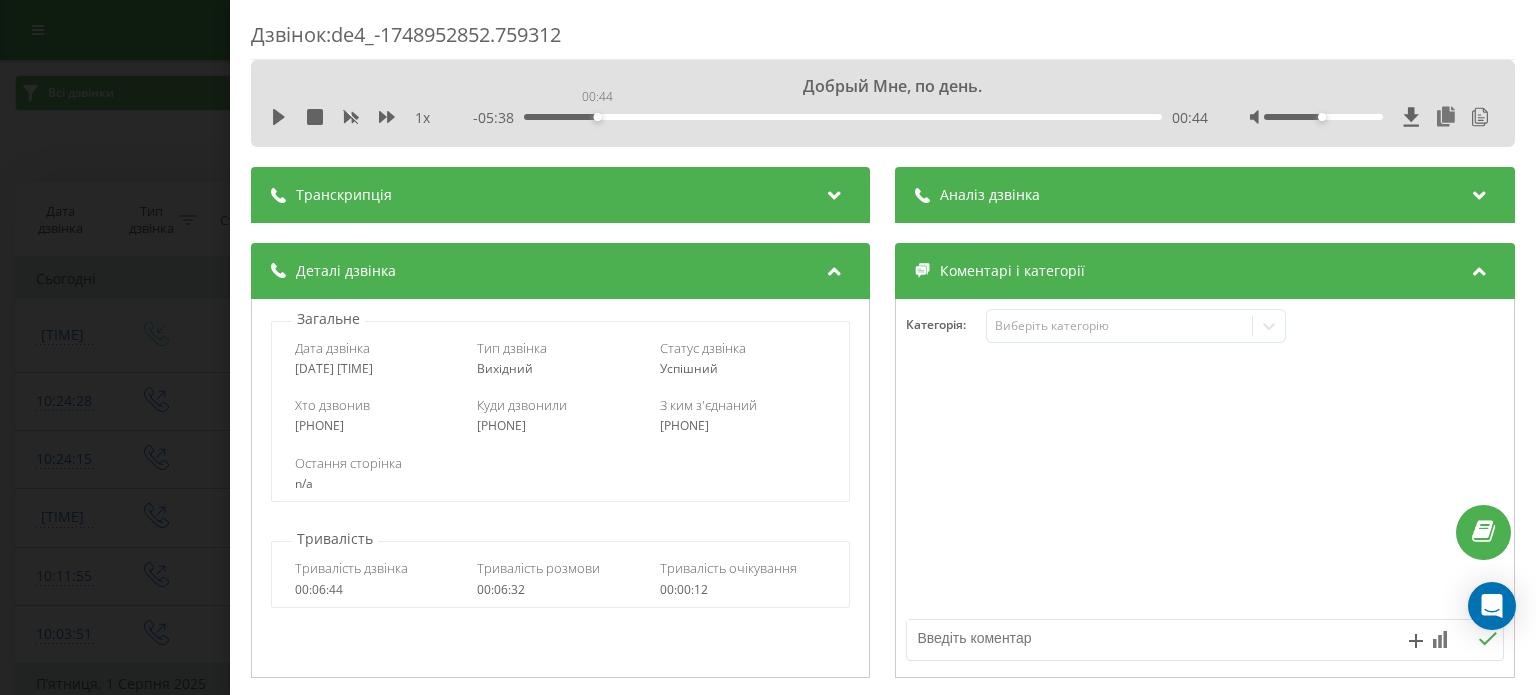 click on "00:44" at bounding box center (843, 117) 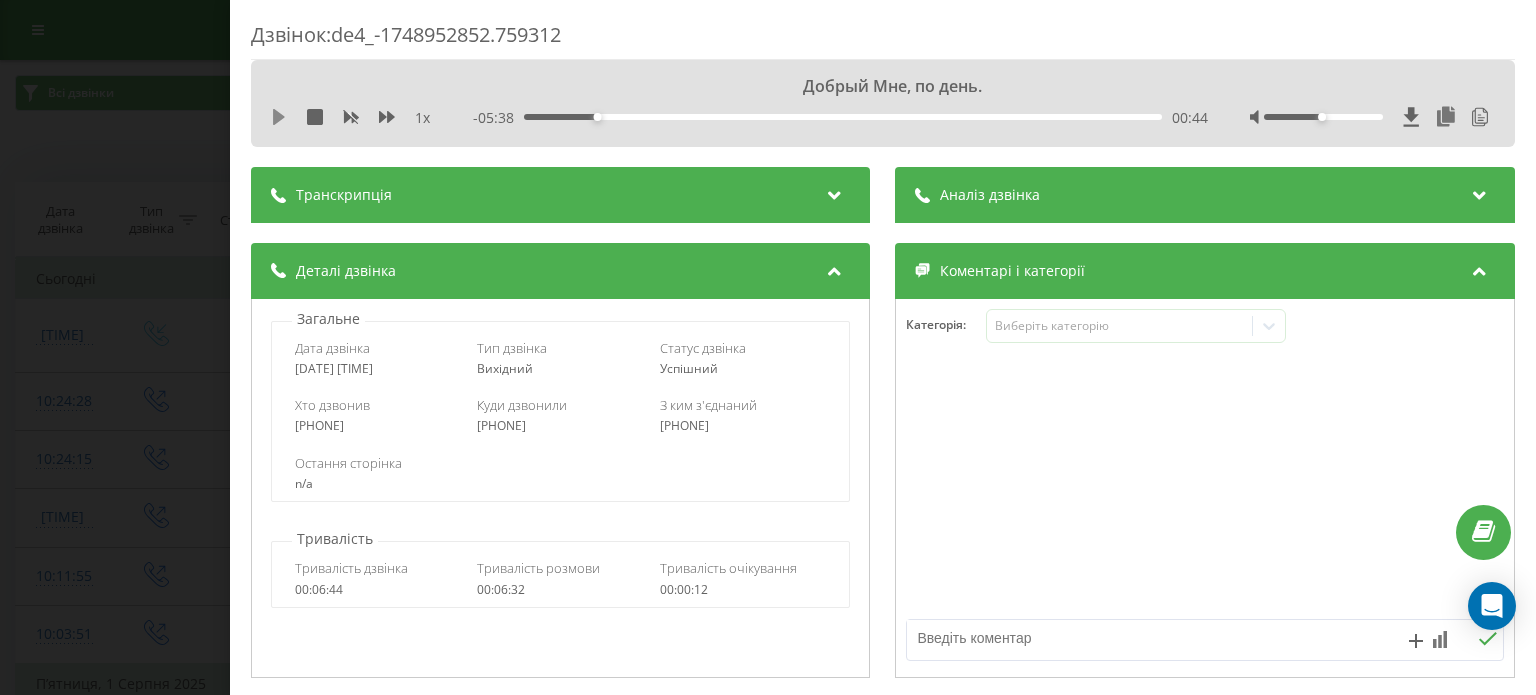 click 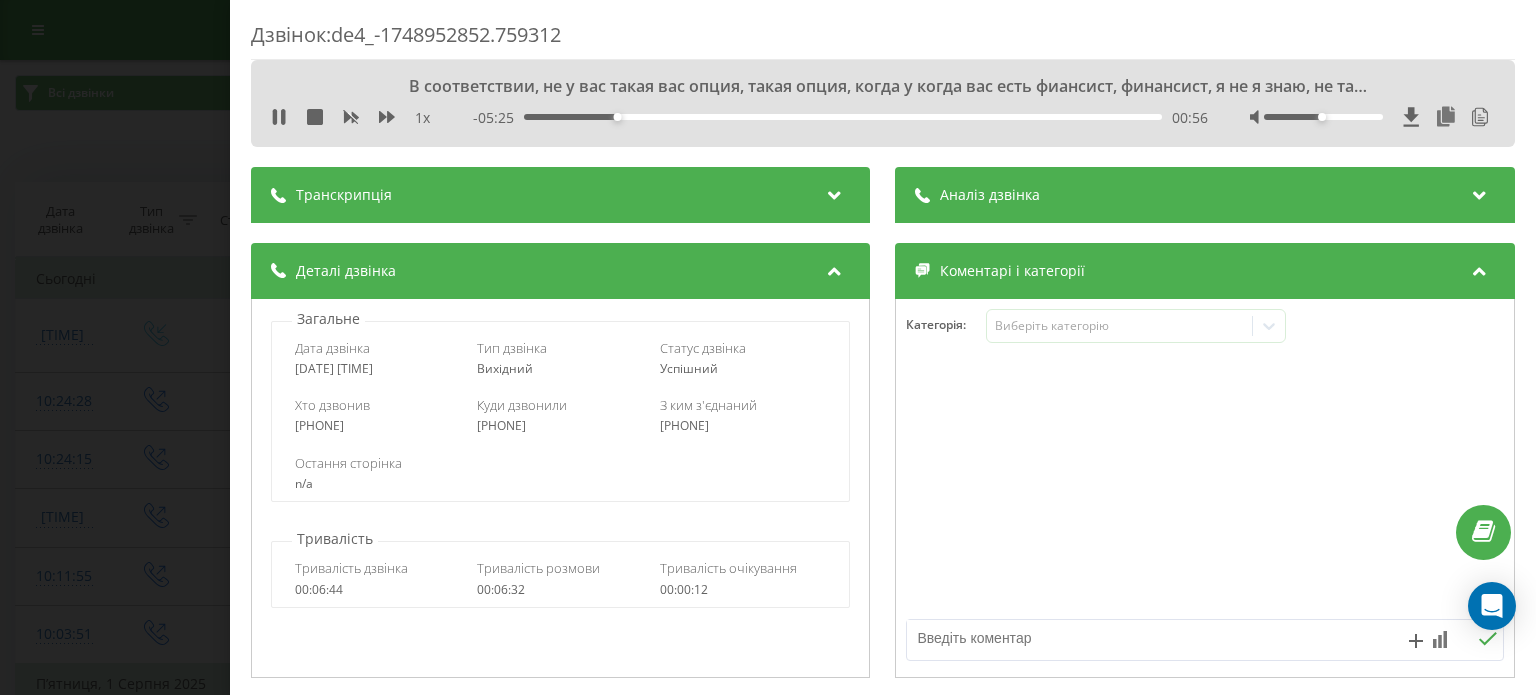 click on "00:56" at bounding box center (843, 117) 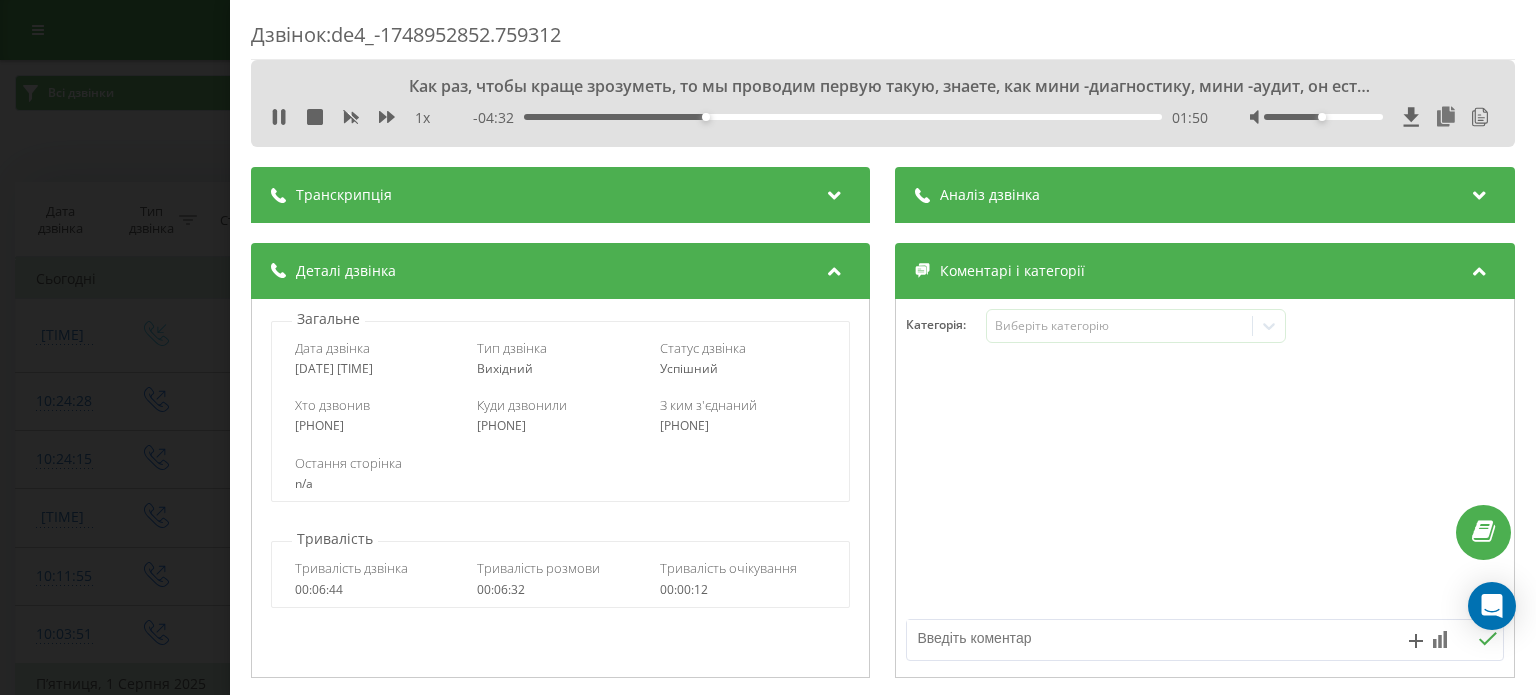 click on "01:50" at bounding box center (843, 117) 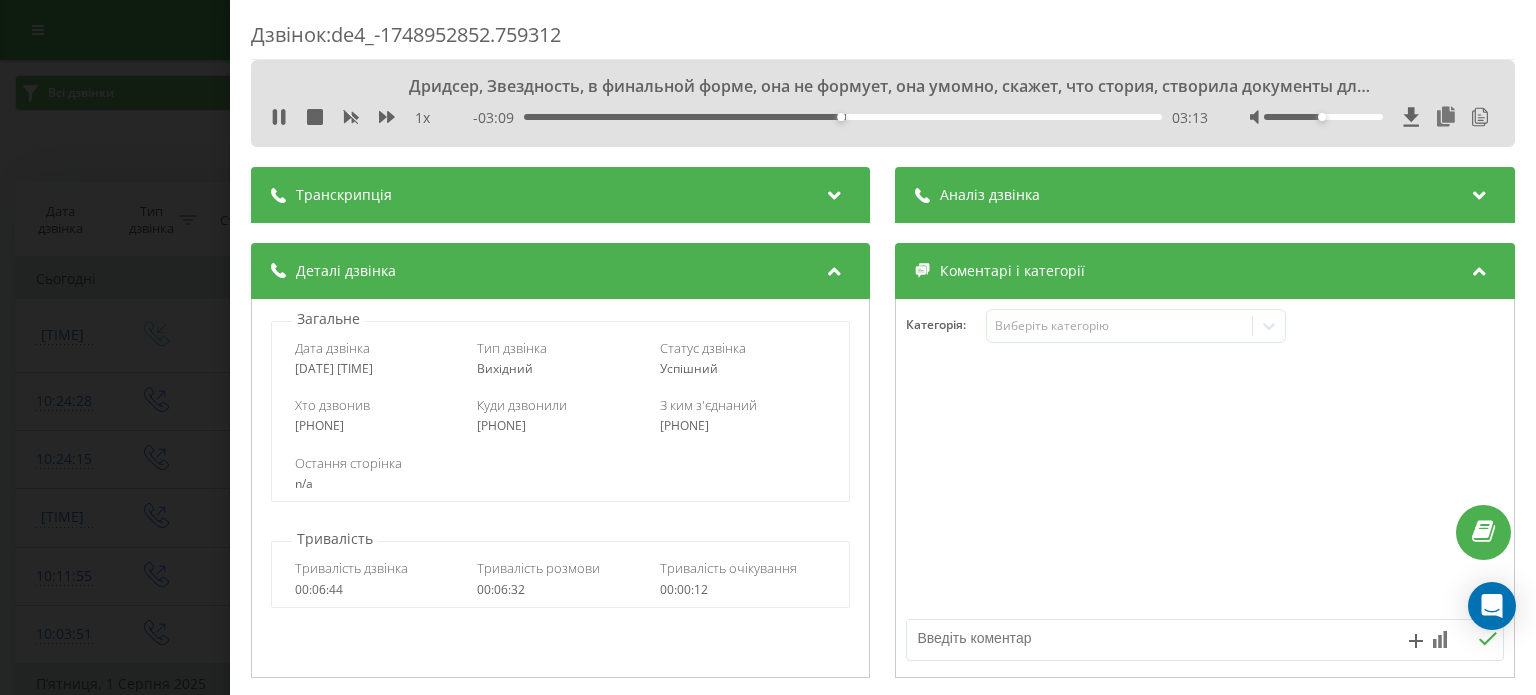 click on "03:13" at bounding box center [843, 117] 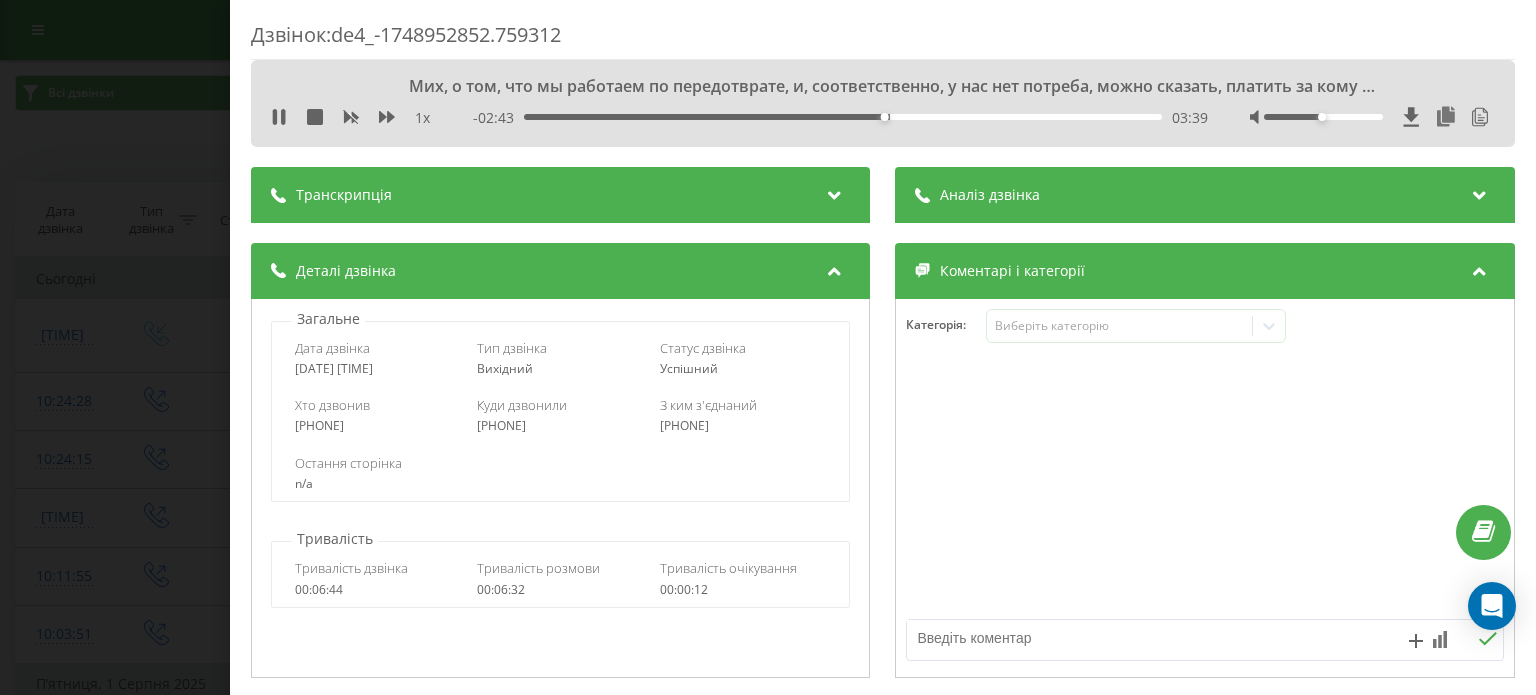 click on "03:39" at bounding box center (843, 117) 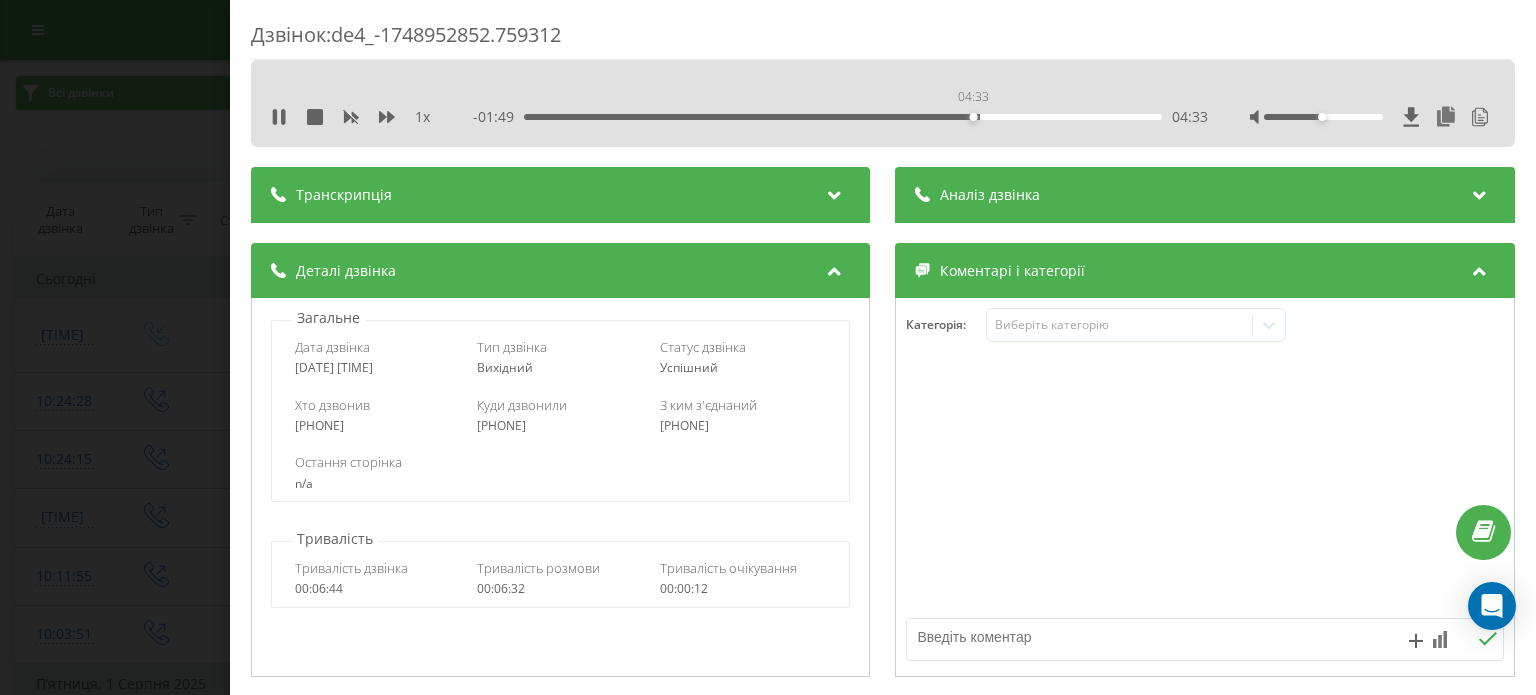 click on "- 01:49 04:33   04:33" at bounding box center [841, 117] 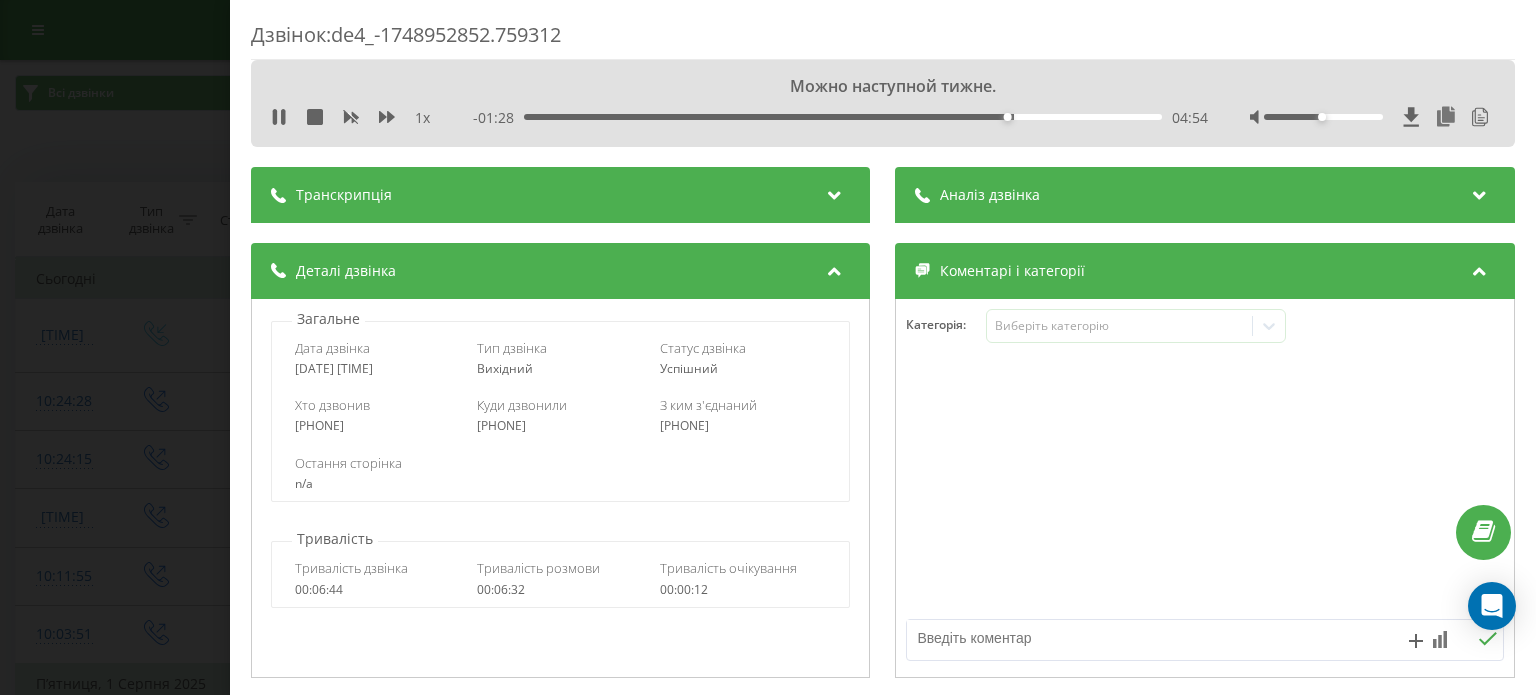 click on "04:54" at bounding box center [843, 117] 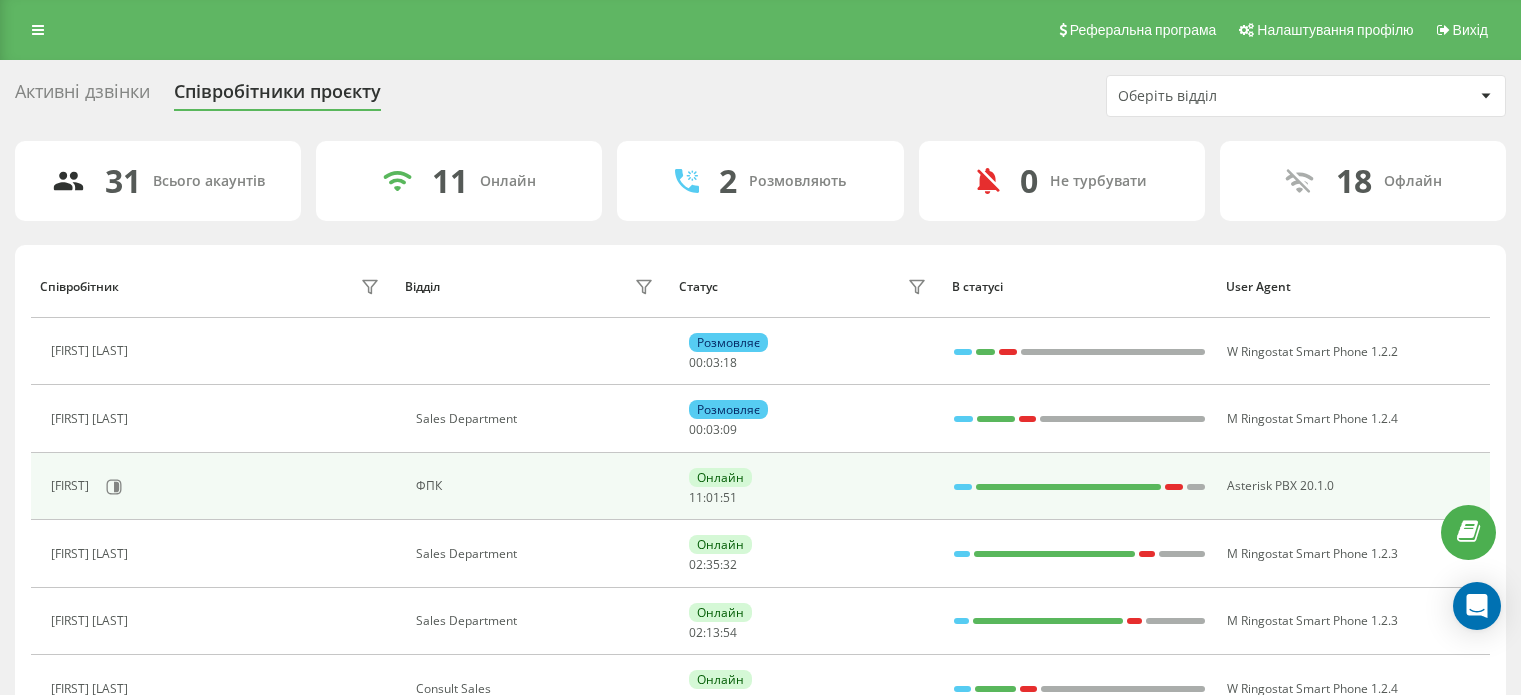 scroll, scrollTop: 0, scrollLeft: 0, axis: both 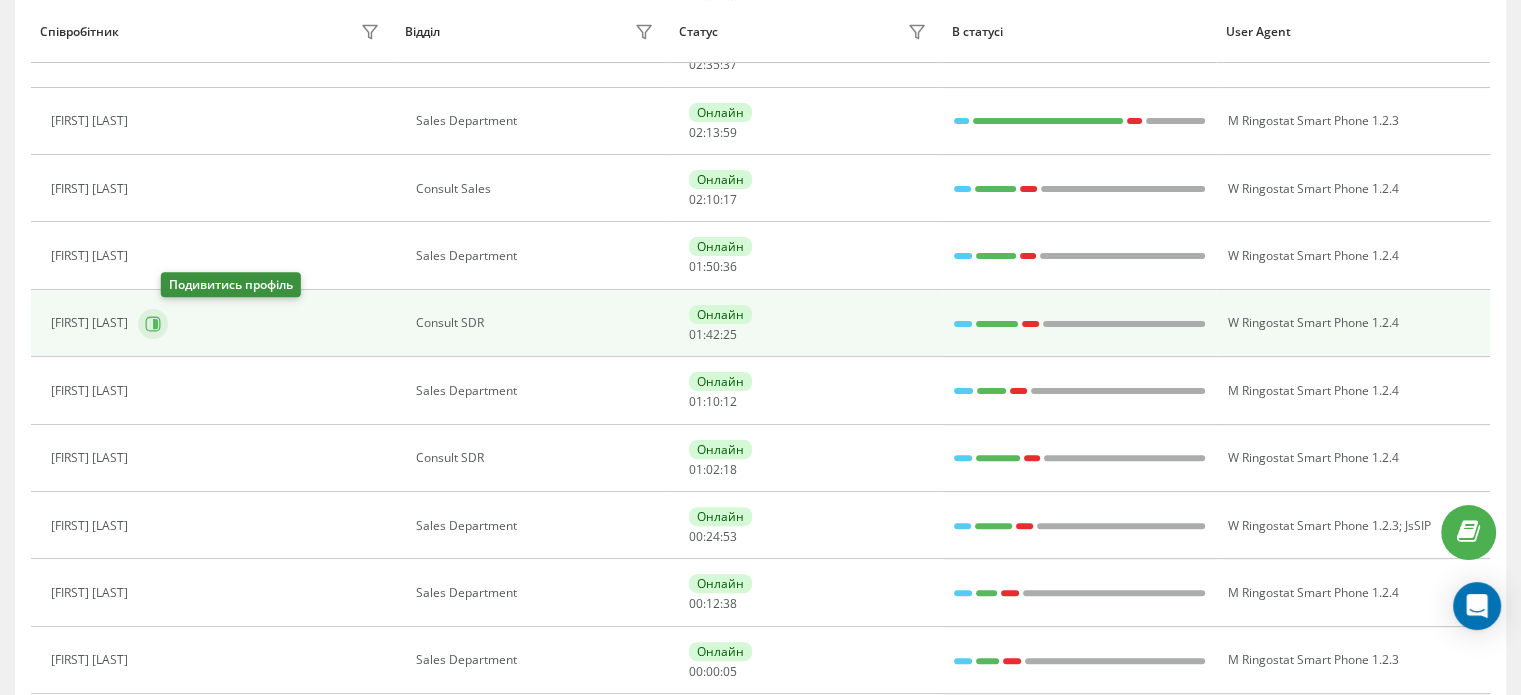 click 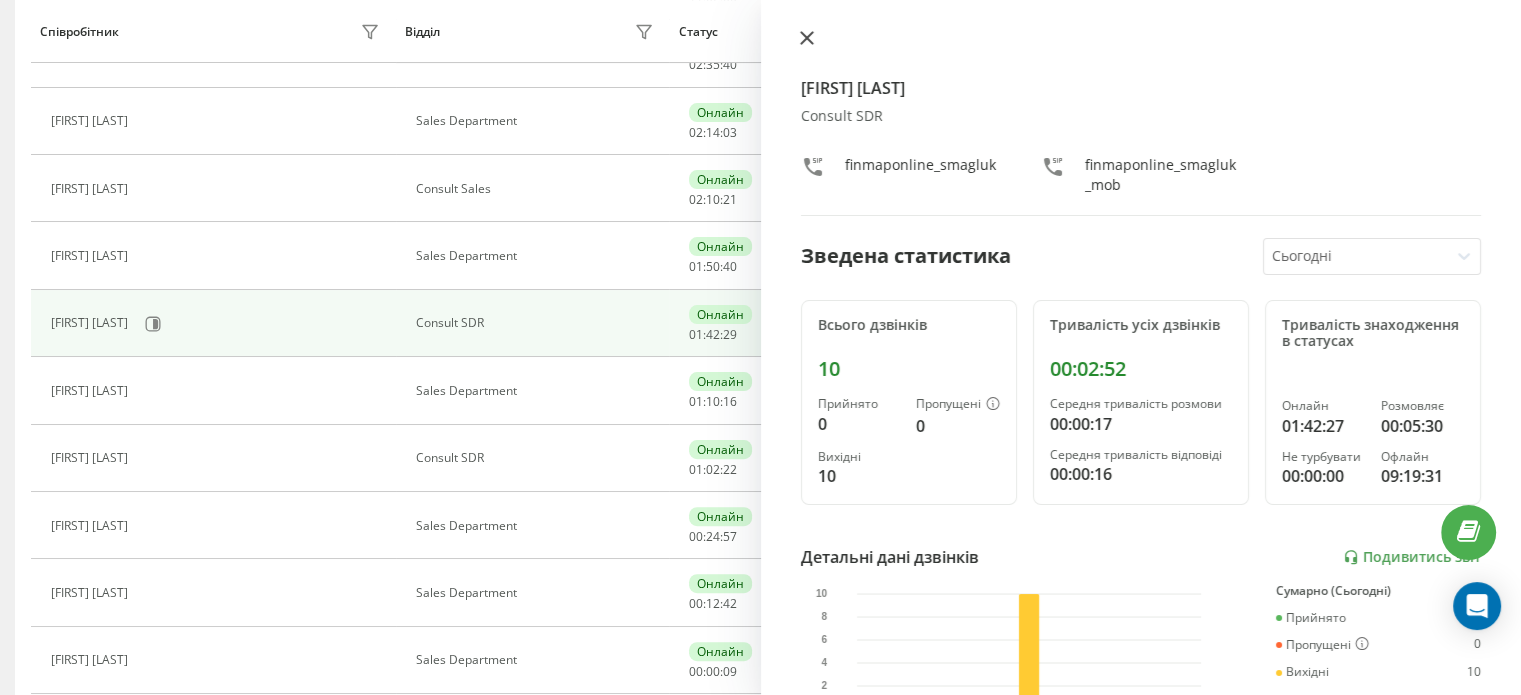 click 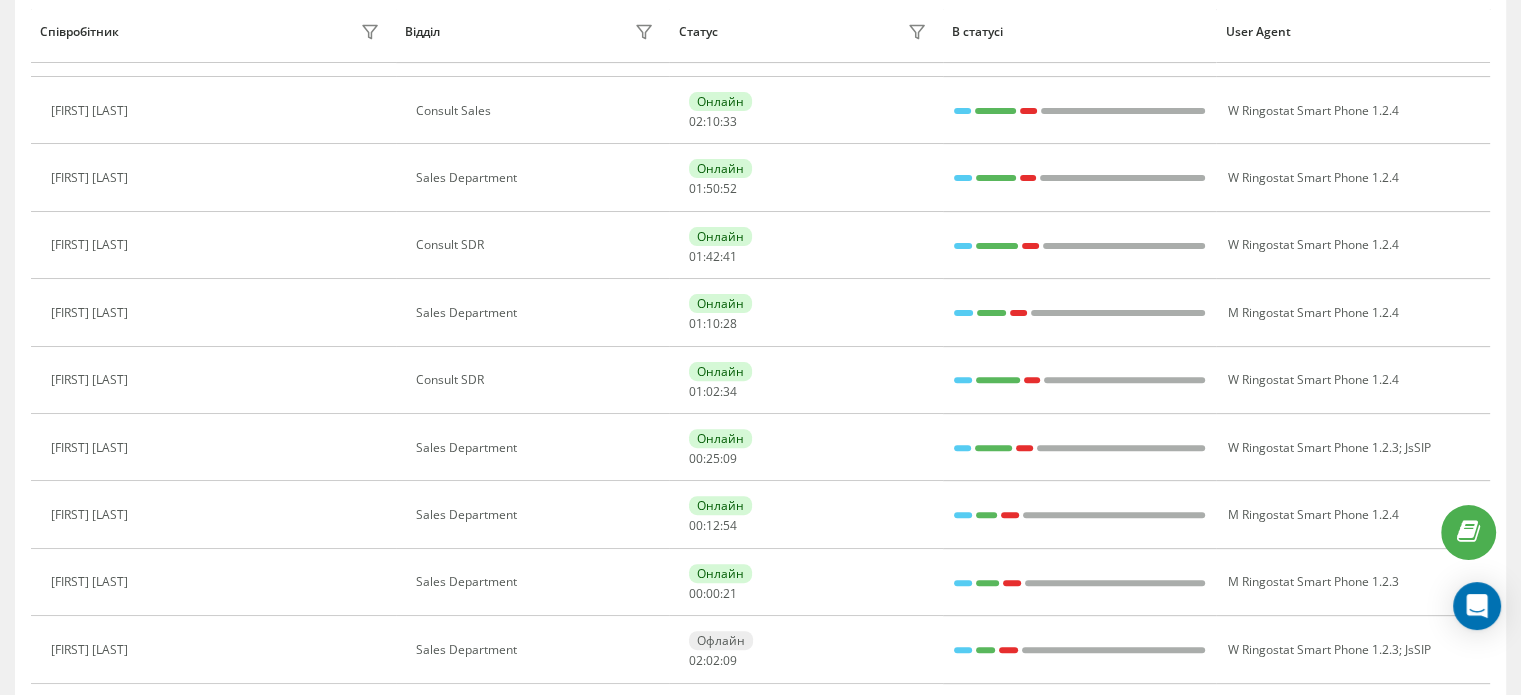 scroll, scrollTop: 576, scrollLeft: 0, axis: vertical 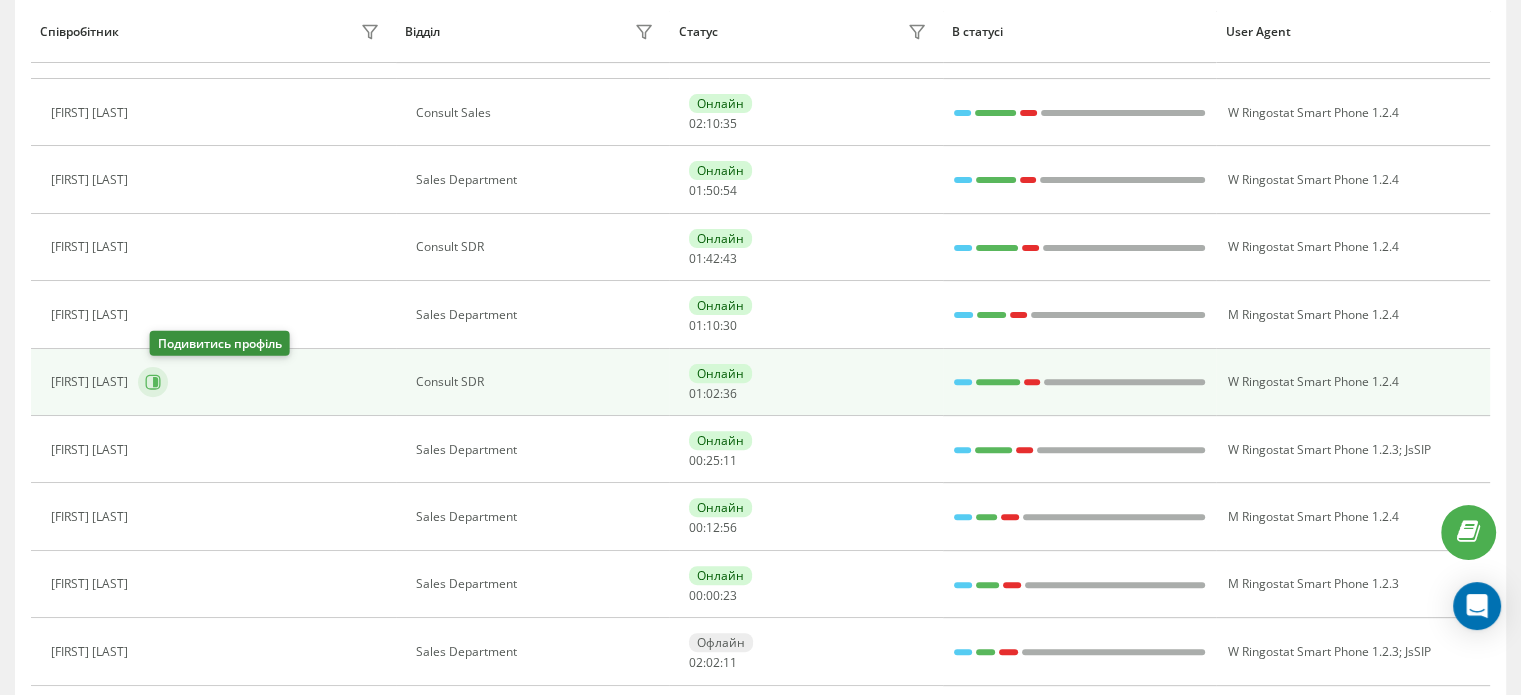 click 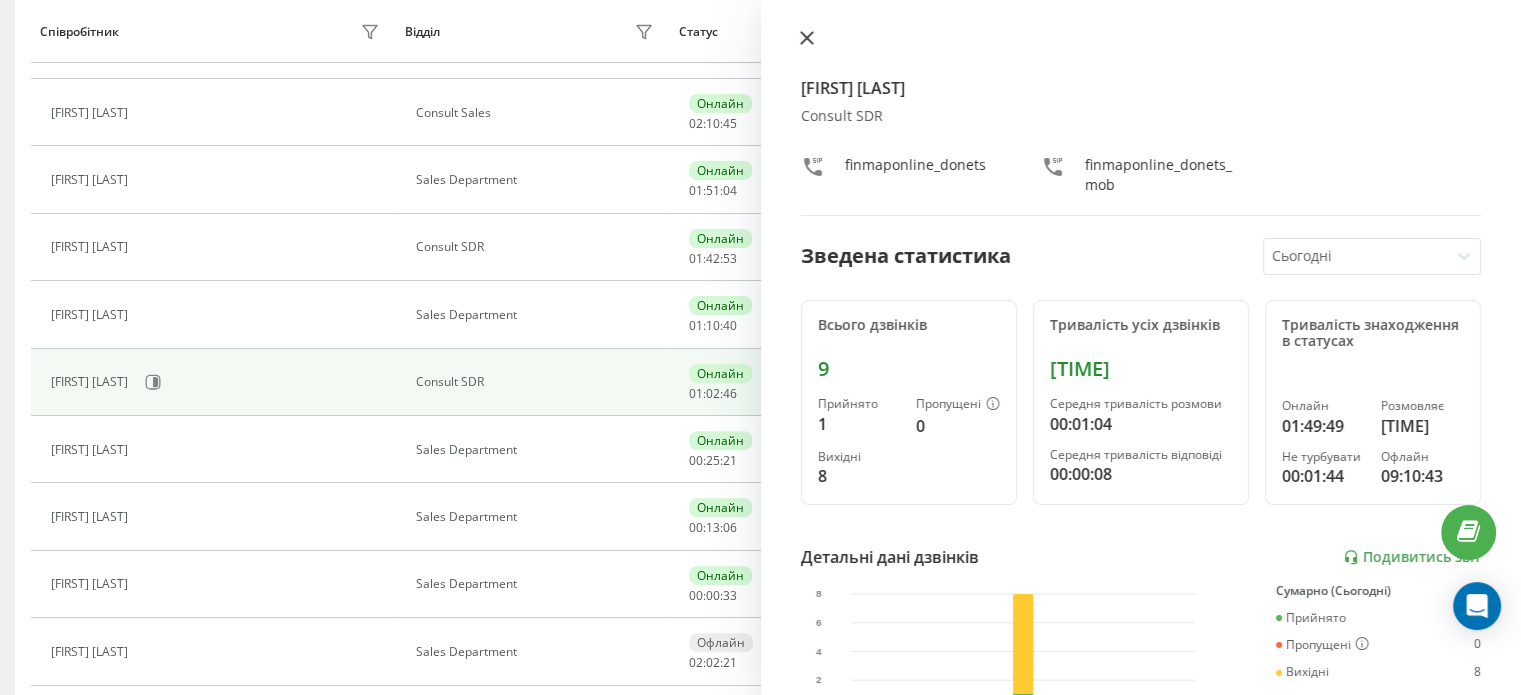 click 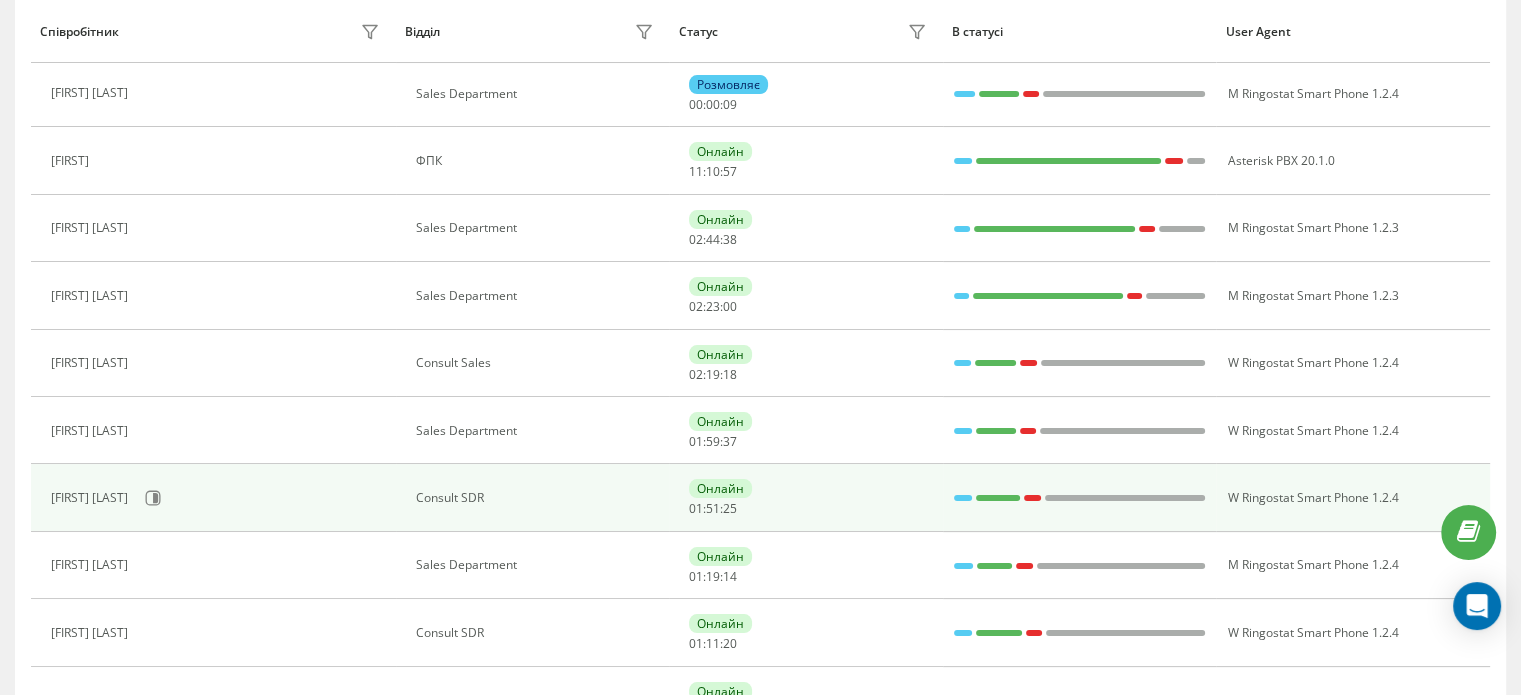 scroll, scrollTop: 306, scrollLeft: 0, axis: vertical 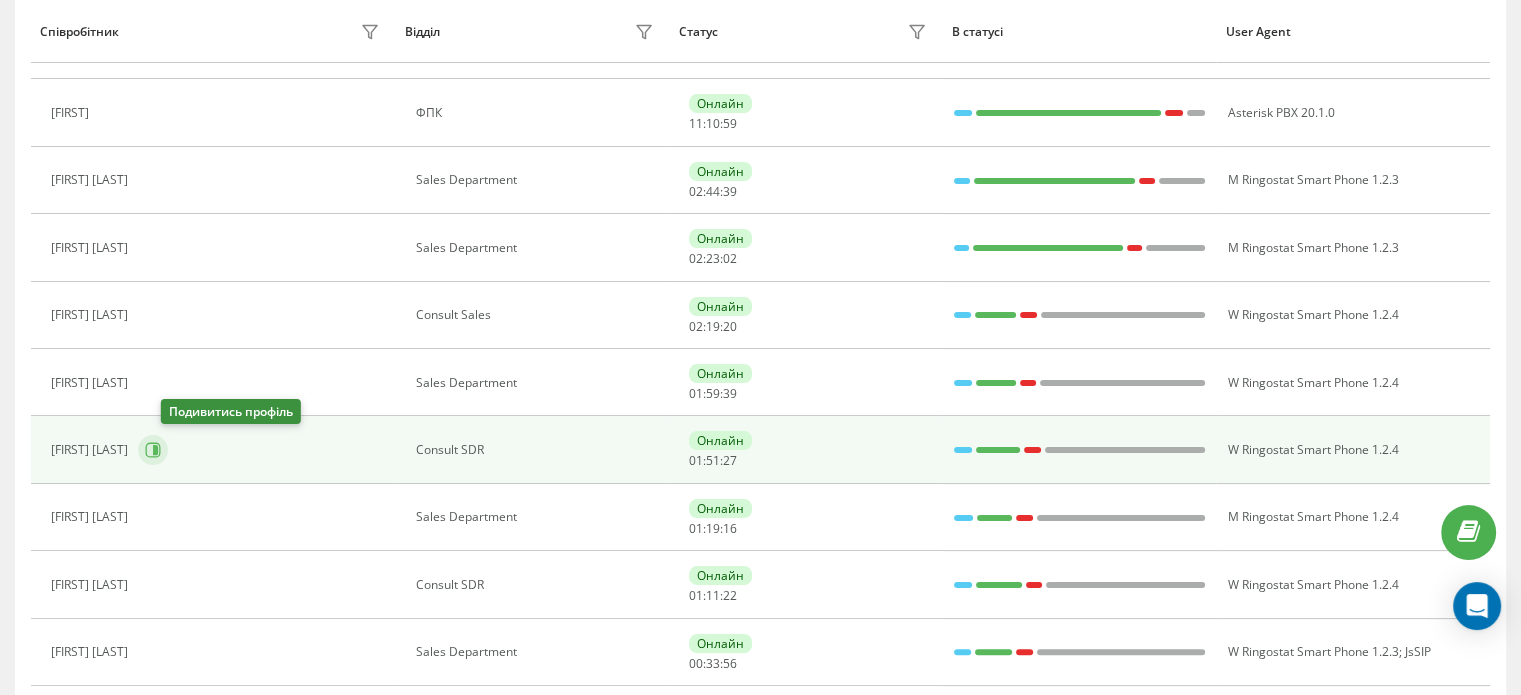 click 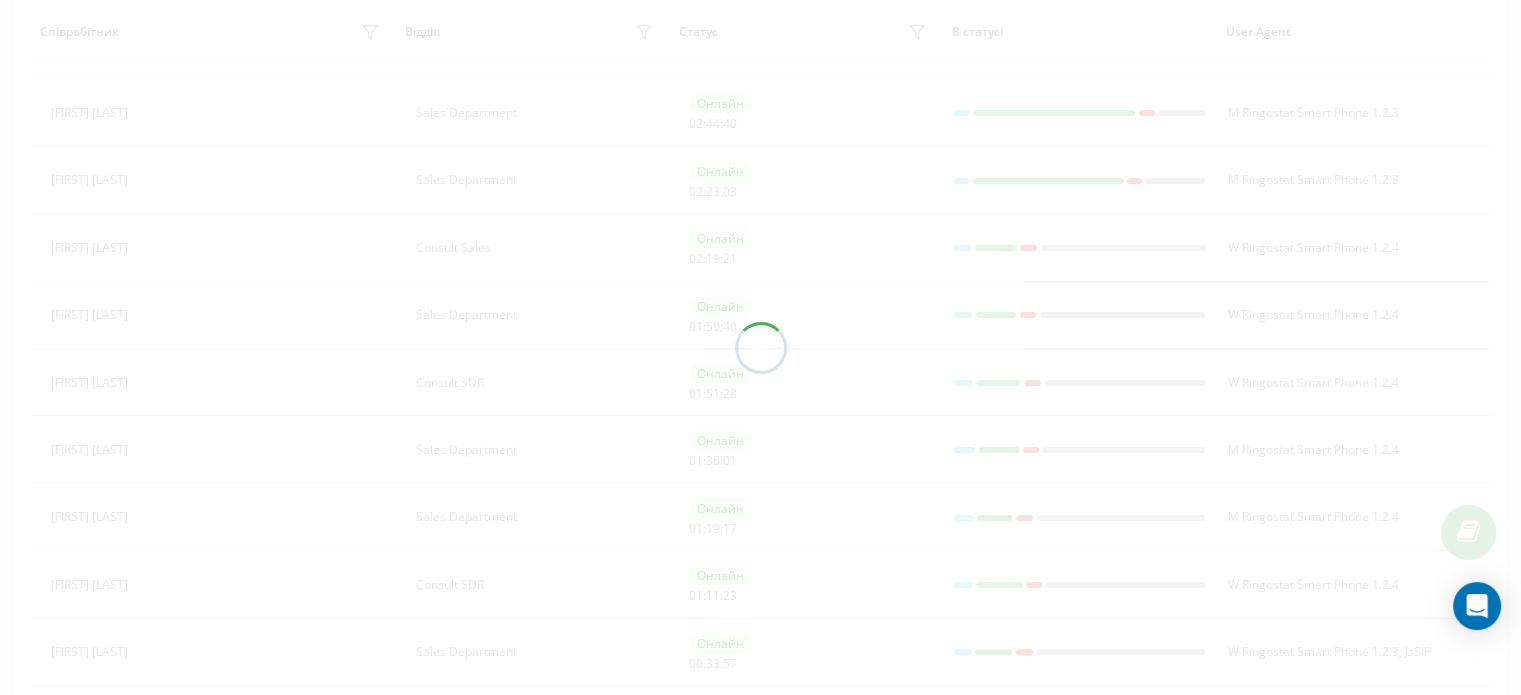 scroll, scrollTop: 239, scrollLeft: 0, axis: vertical 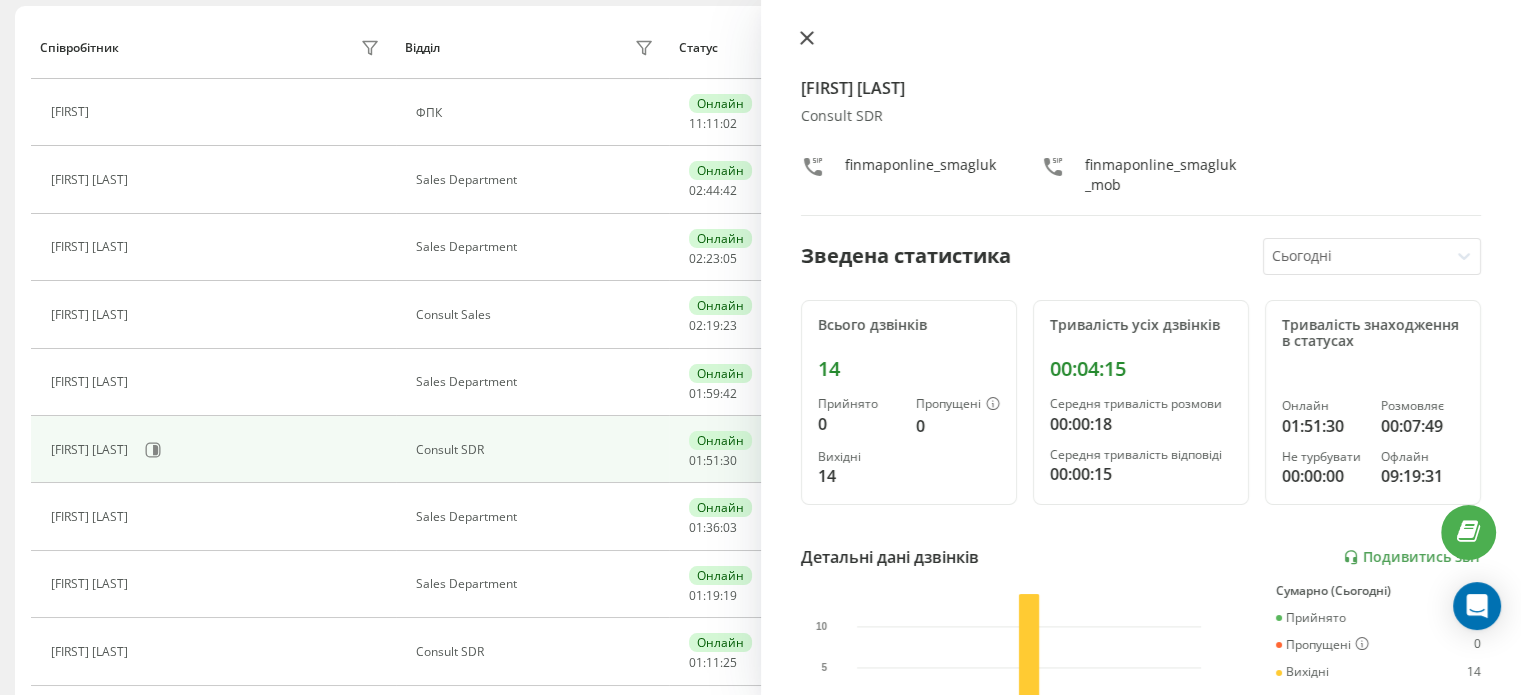 click 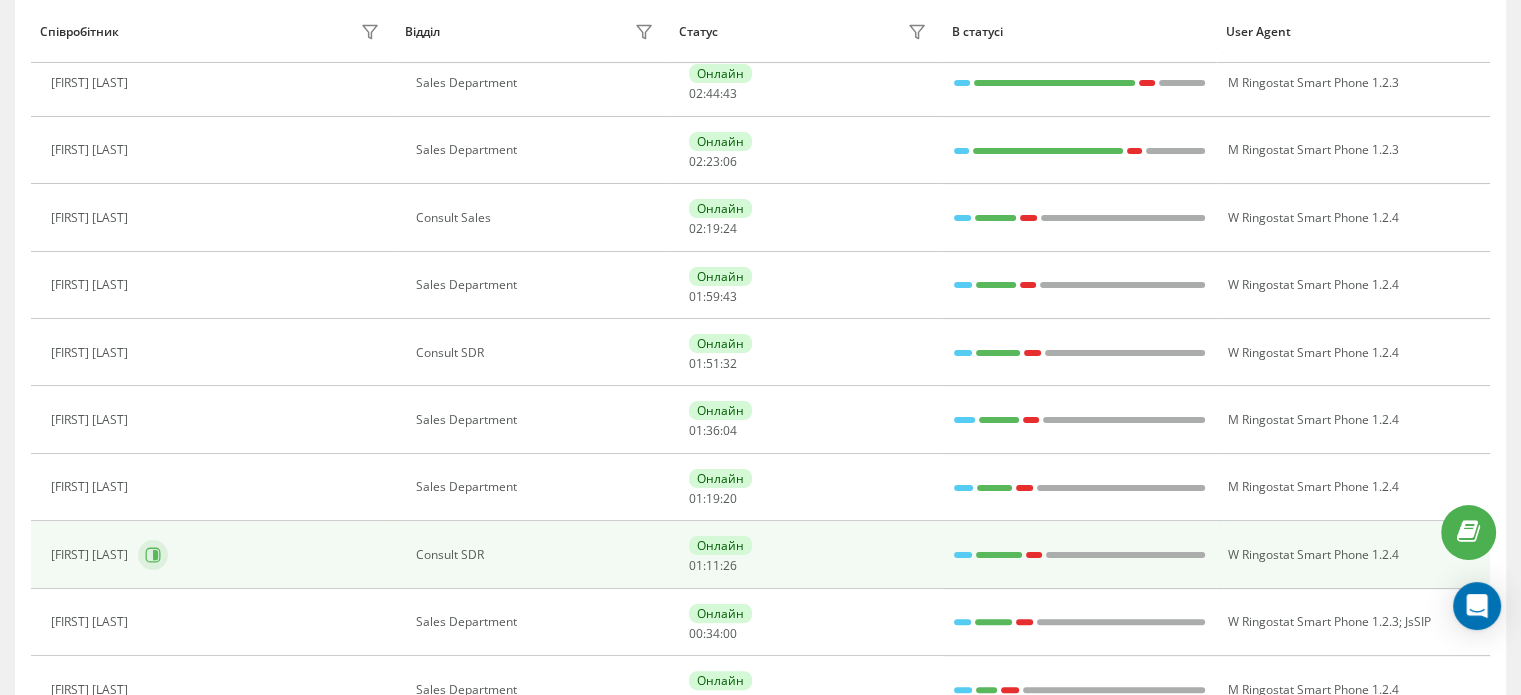 scroll, scrollTop: 339, scrollLeft: 0, axis: vertical 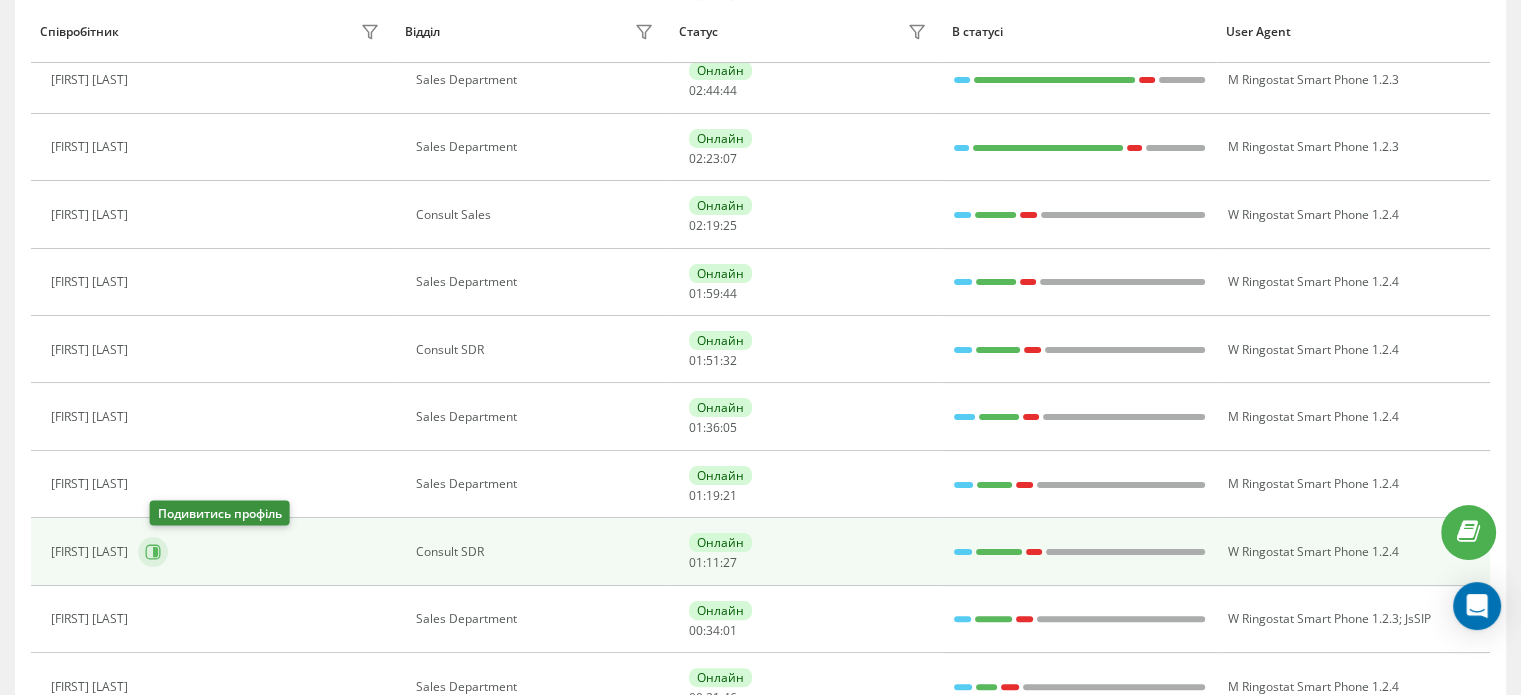 click 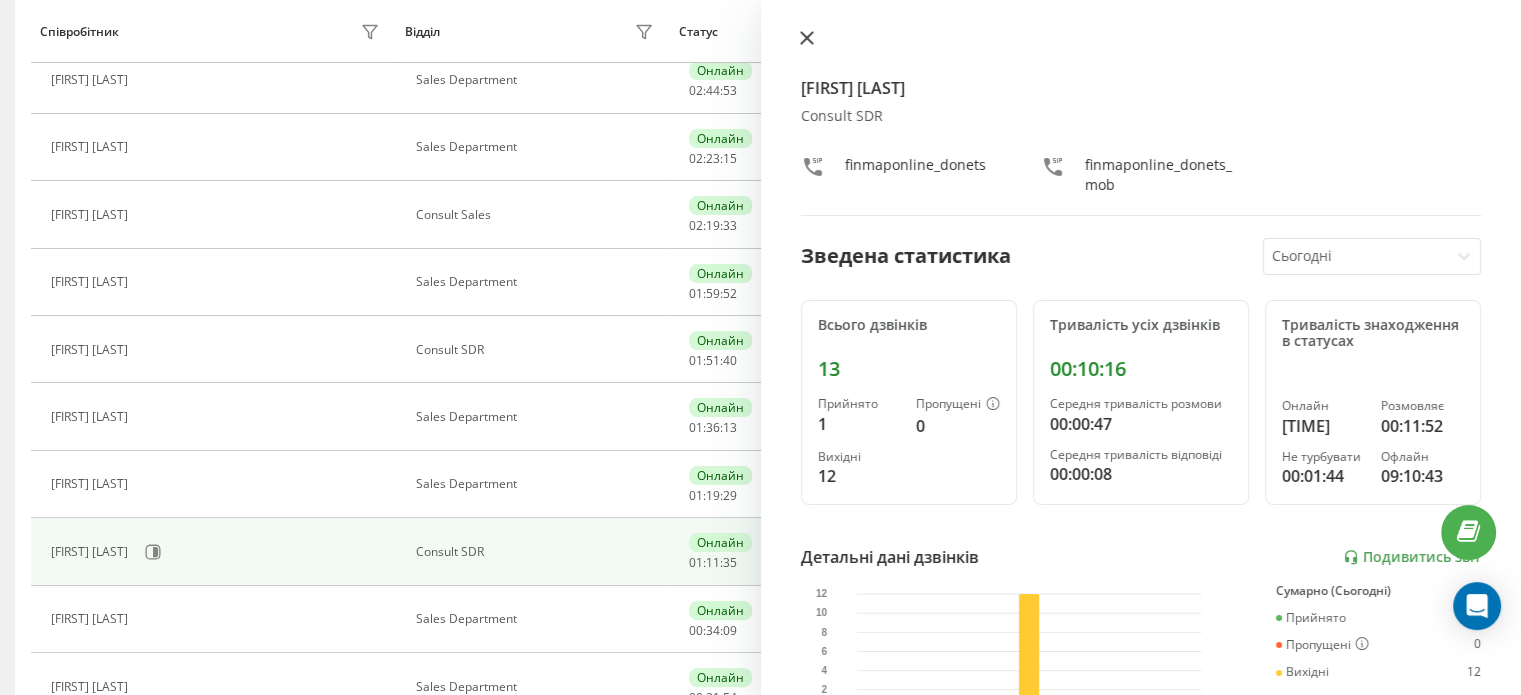 click 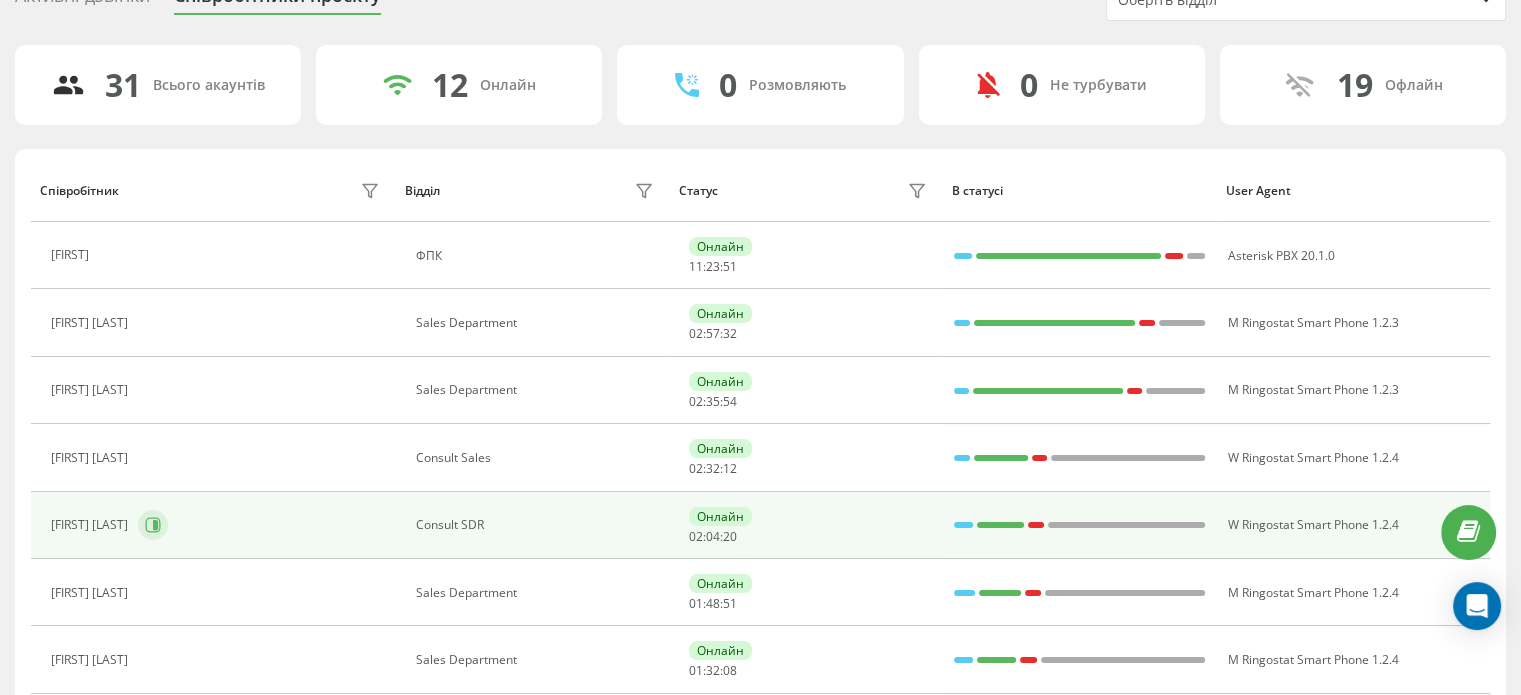 scroll, scrollTop: 103, scrollLeft: 0, axis: vertical 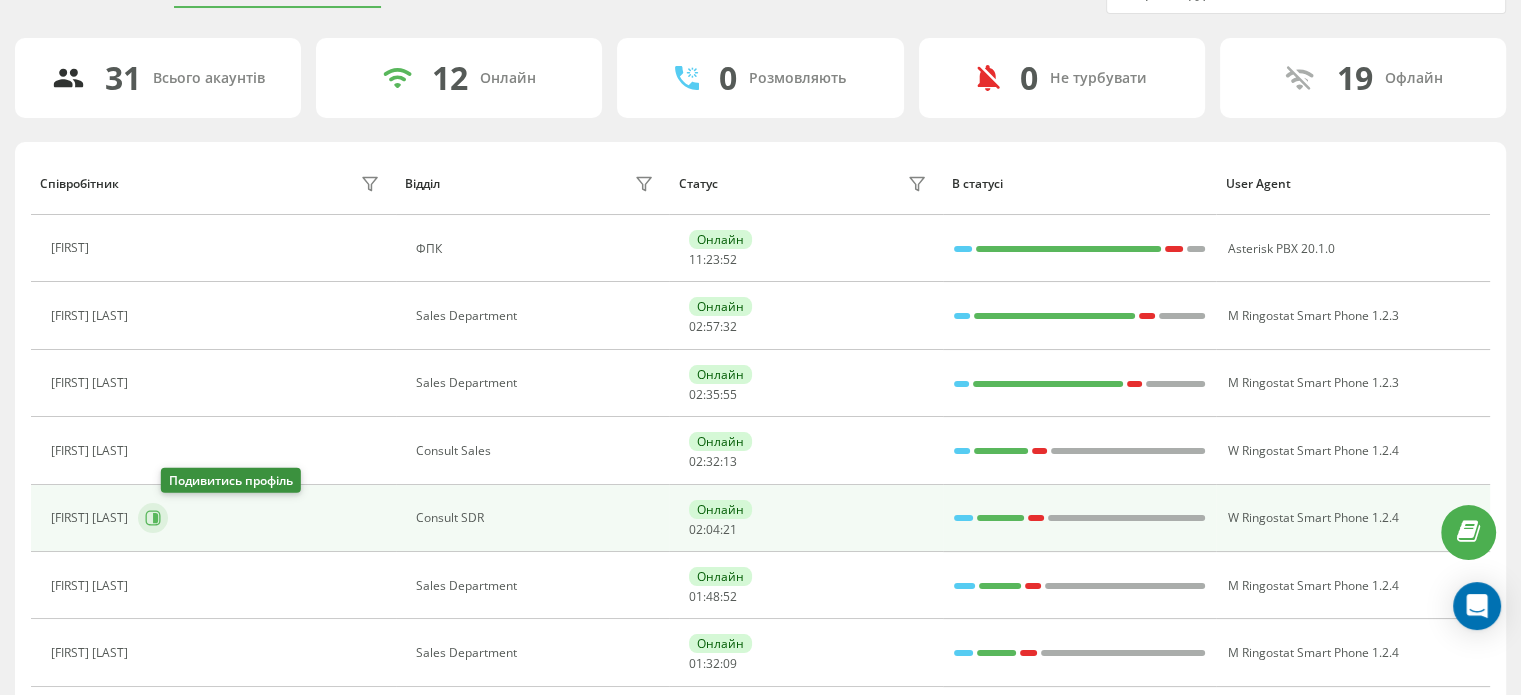 click 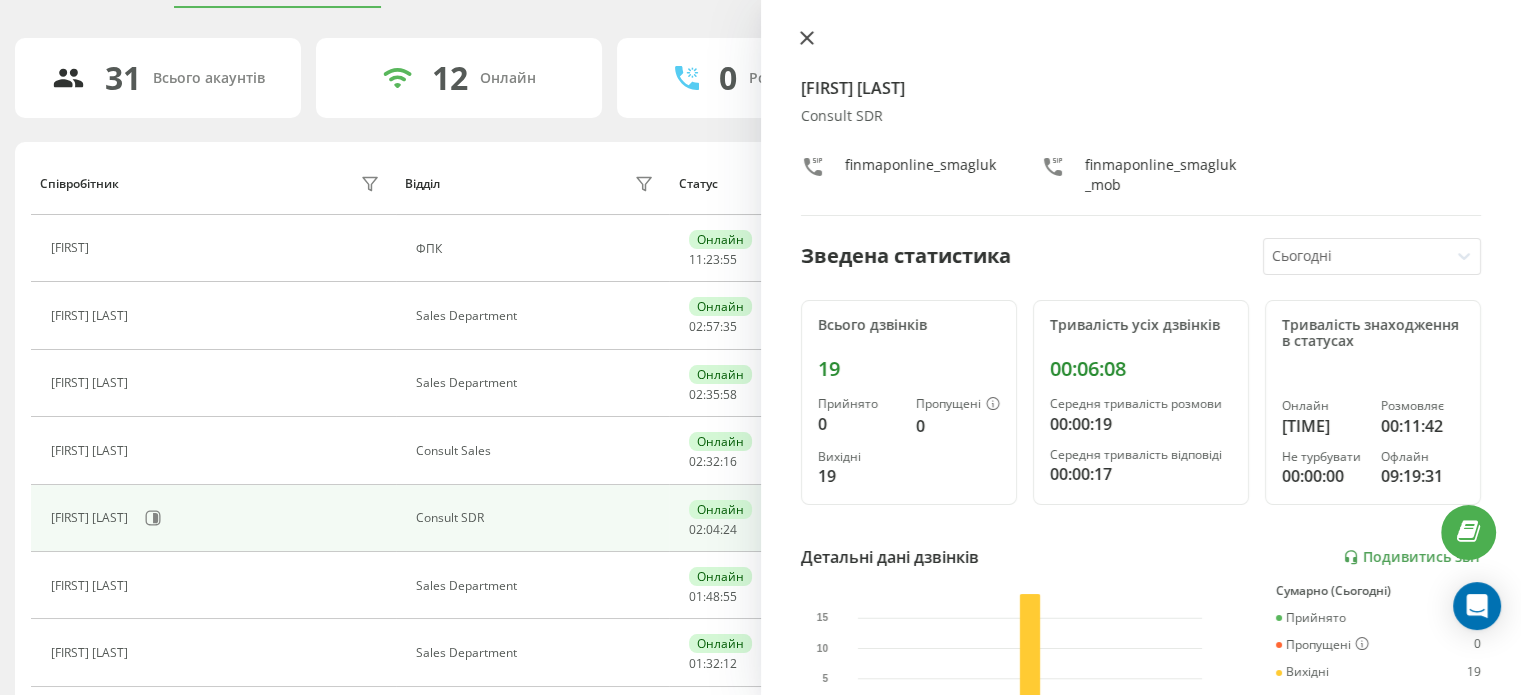click 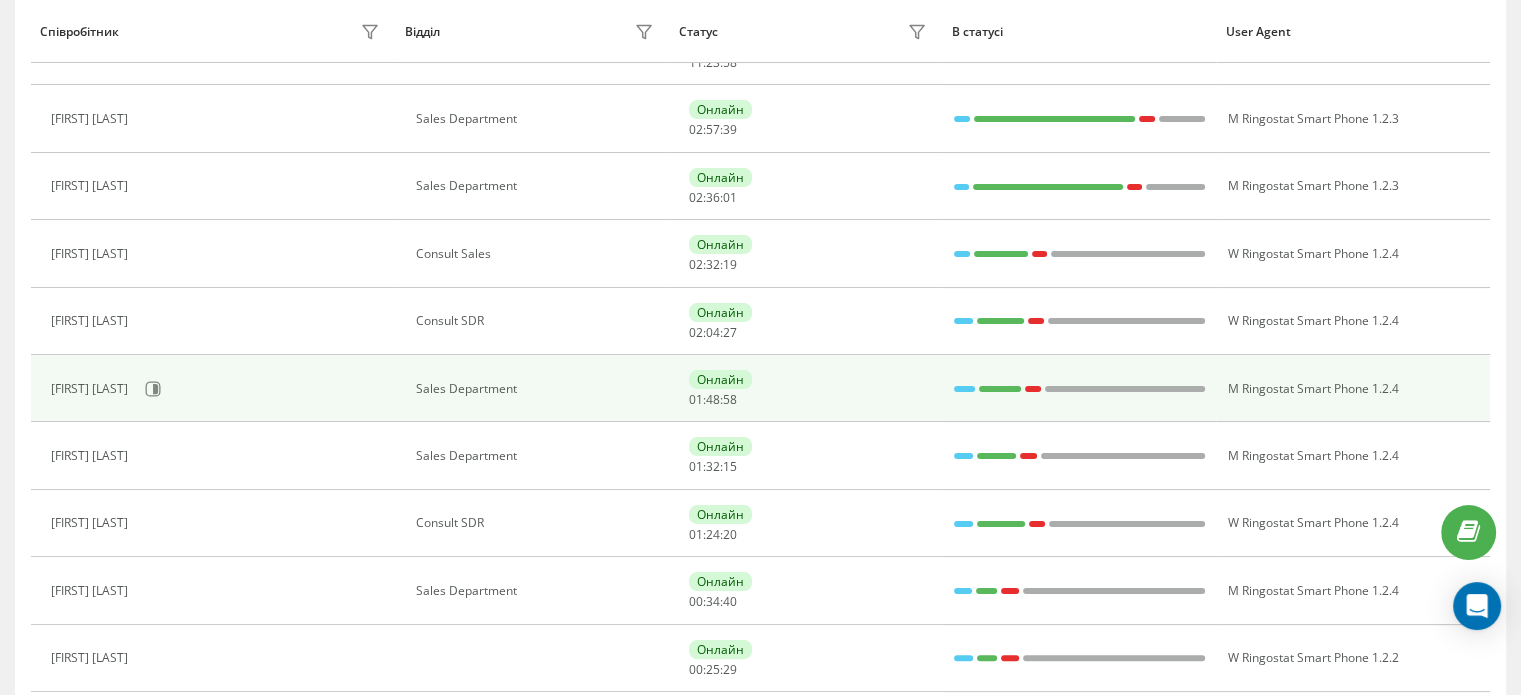 scroll, scrollTop: 303, scrollLeft: 0, axis: vertical 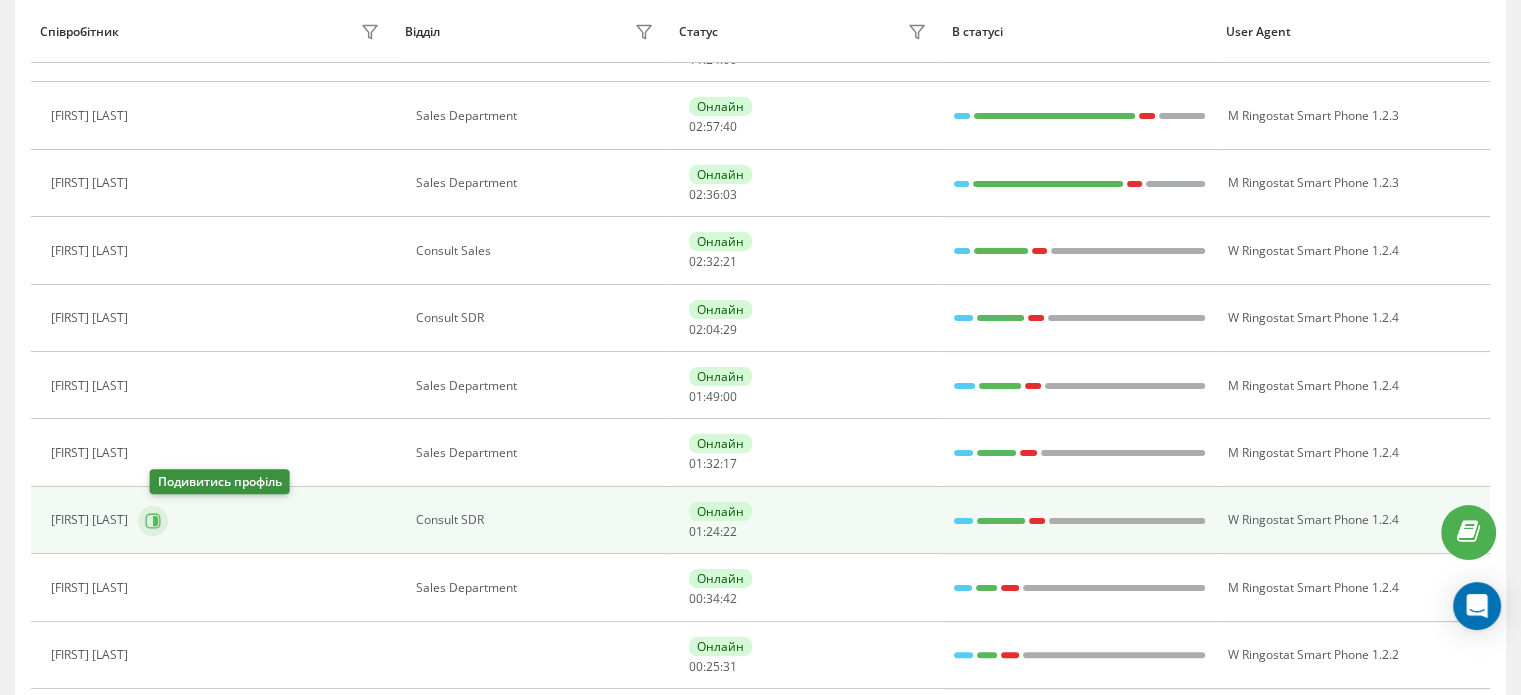 click 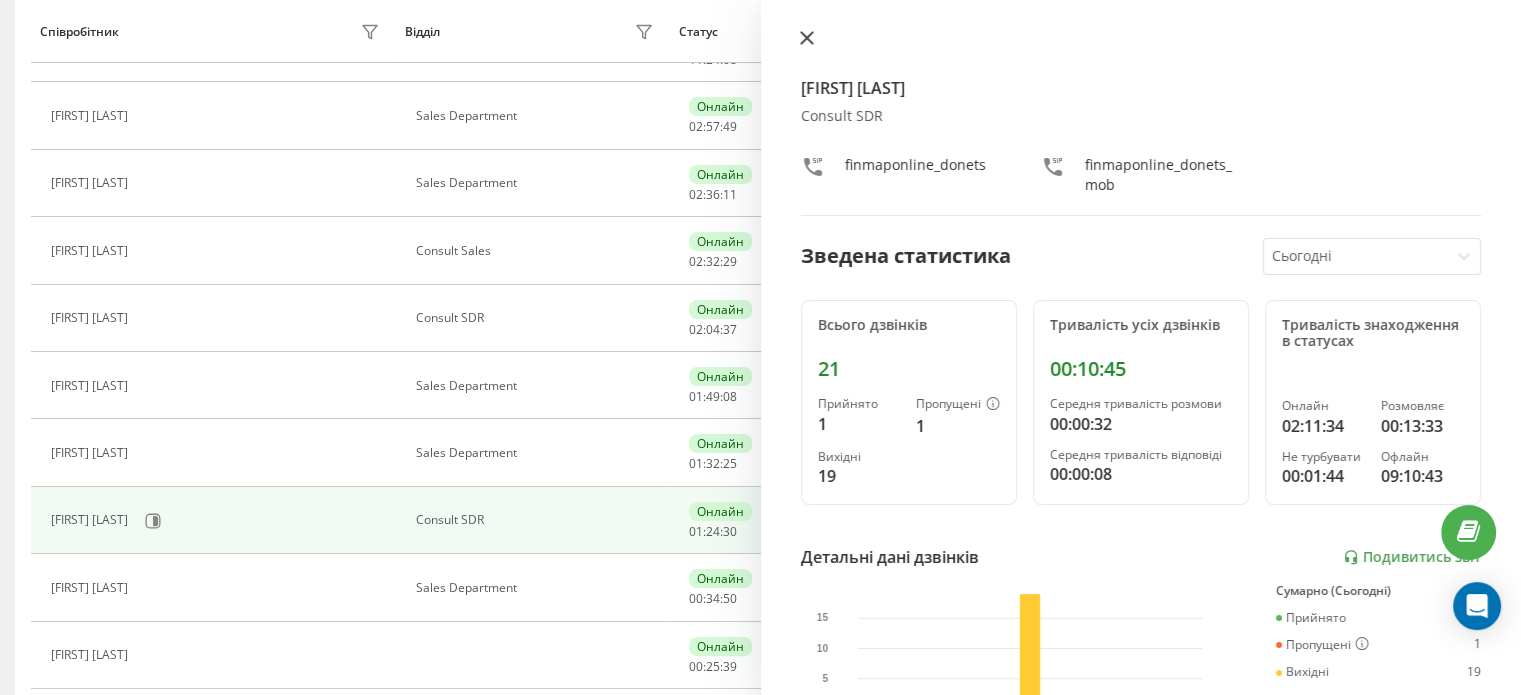 click 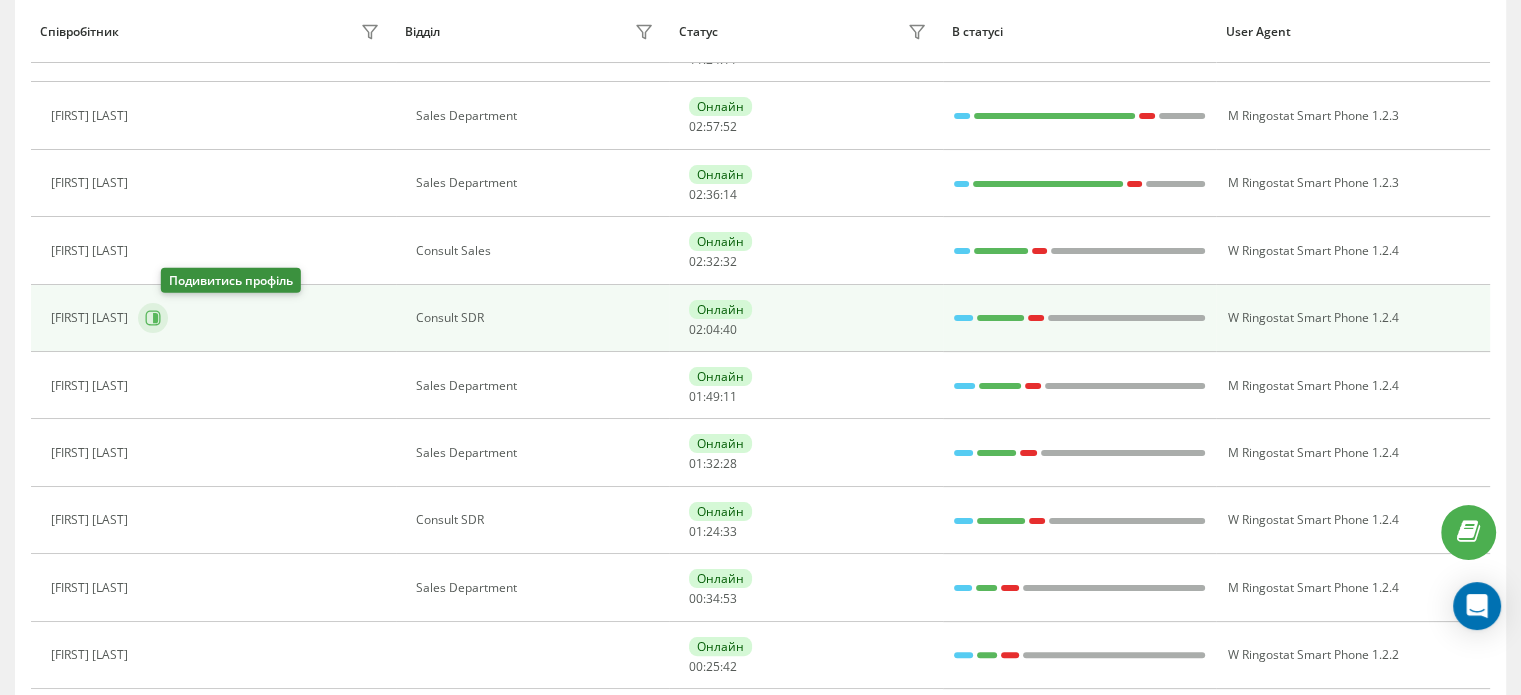 click 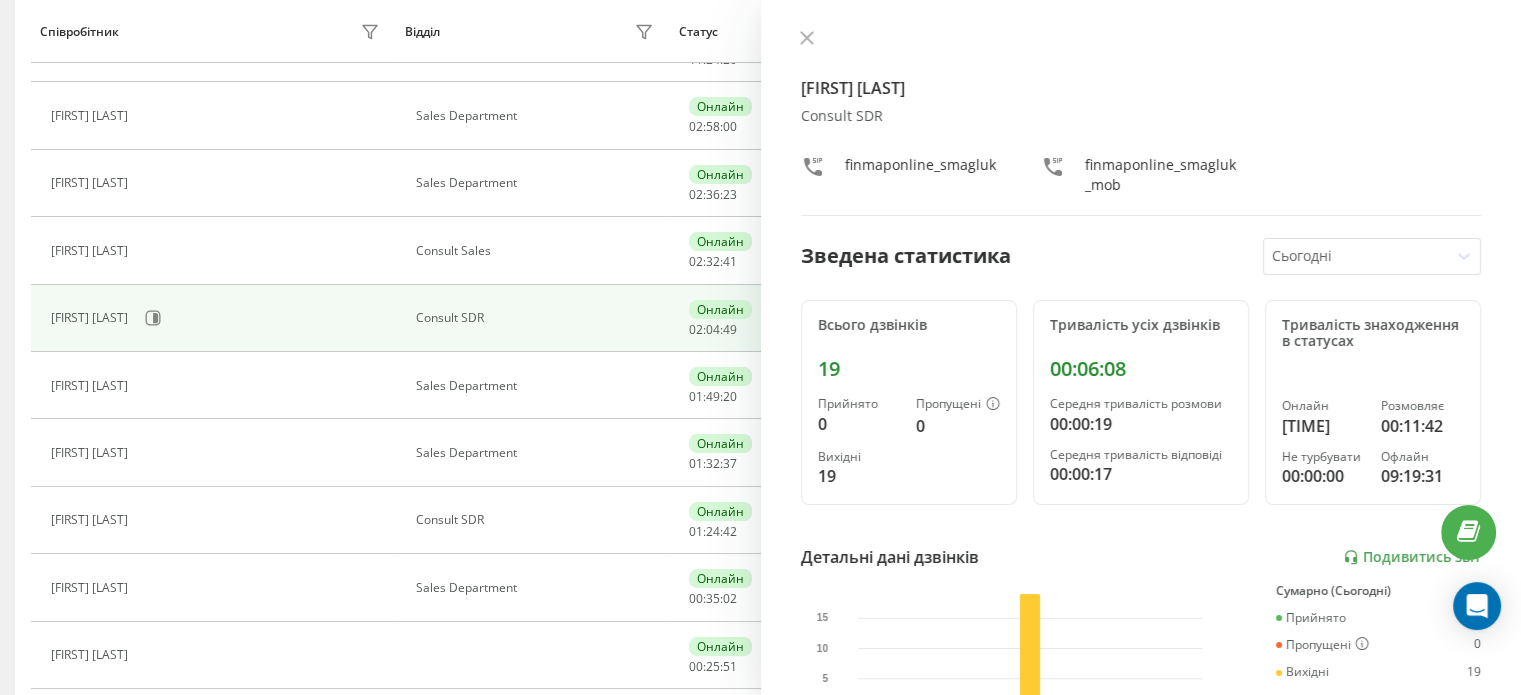 click 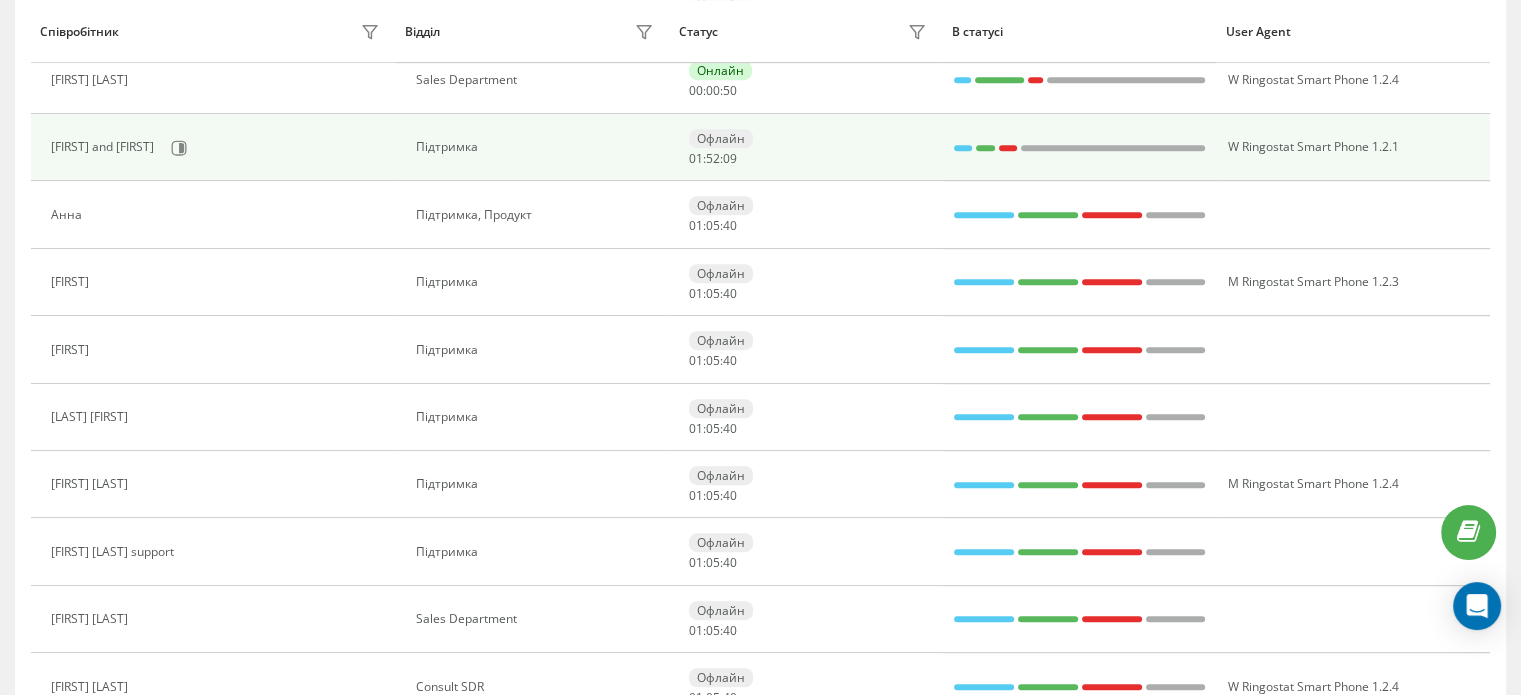 scroll, scrollTop: 1103, scrollLeft: 0, axis: vertical 